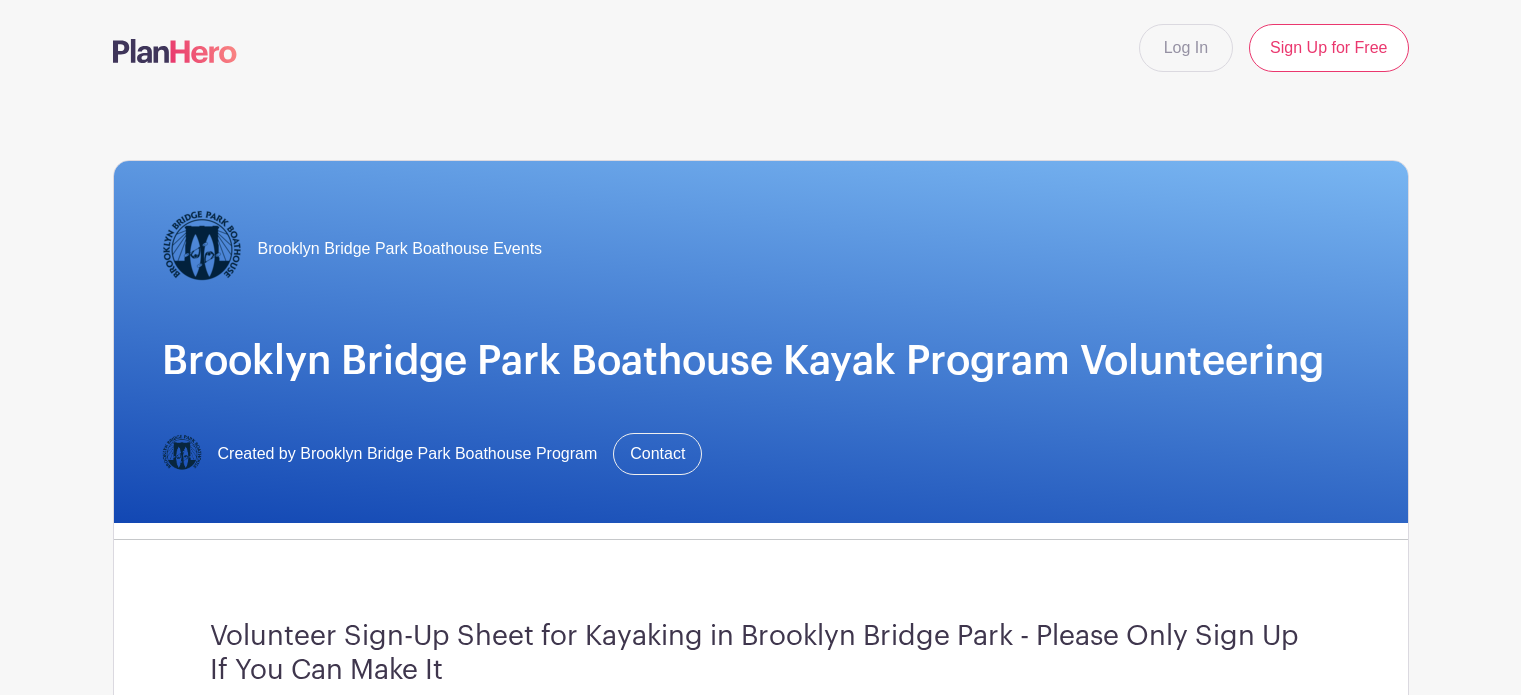 scroll, scrollTop: 0, scrollLeft: 0, axis: both 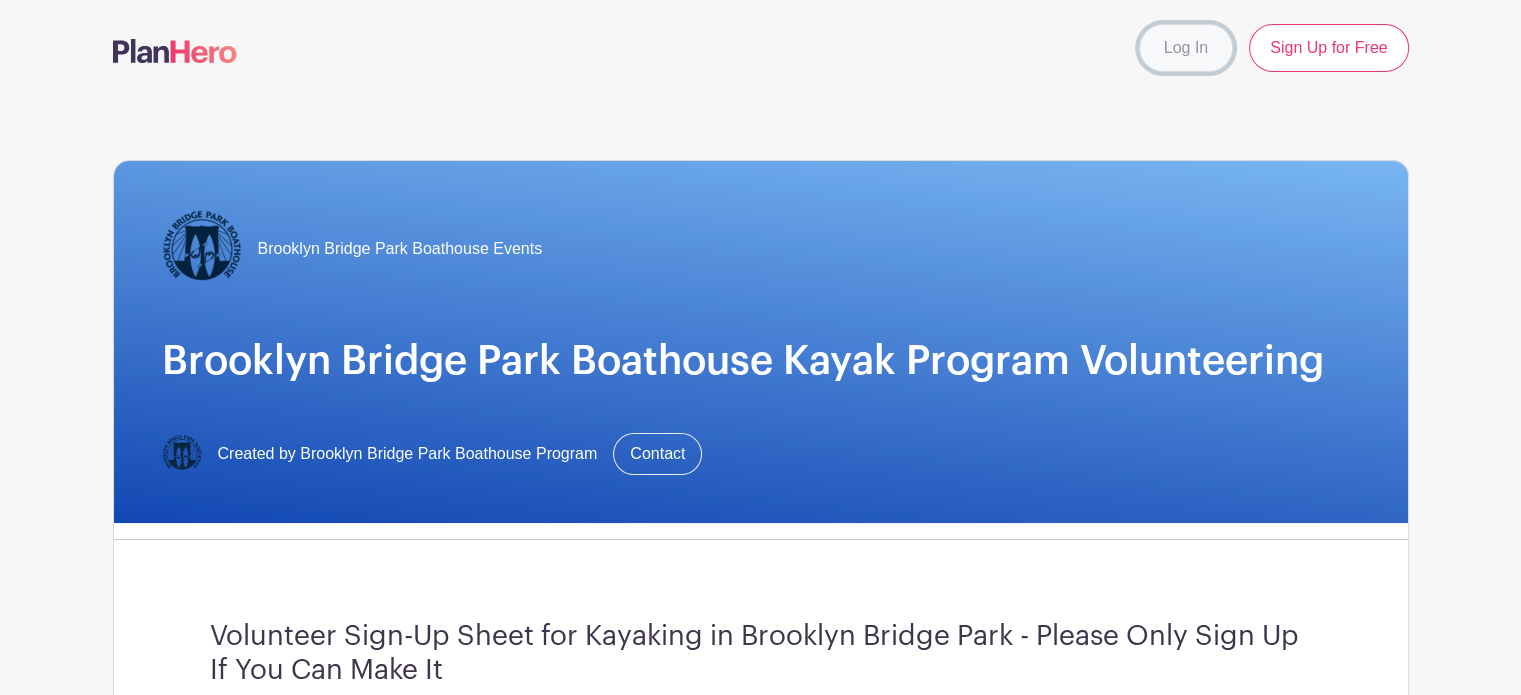 click on "Log In" at bounding box center [1186, 48] 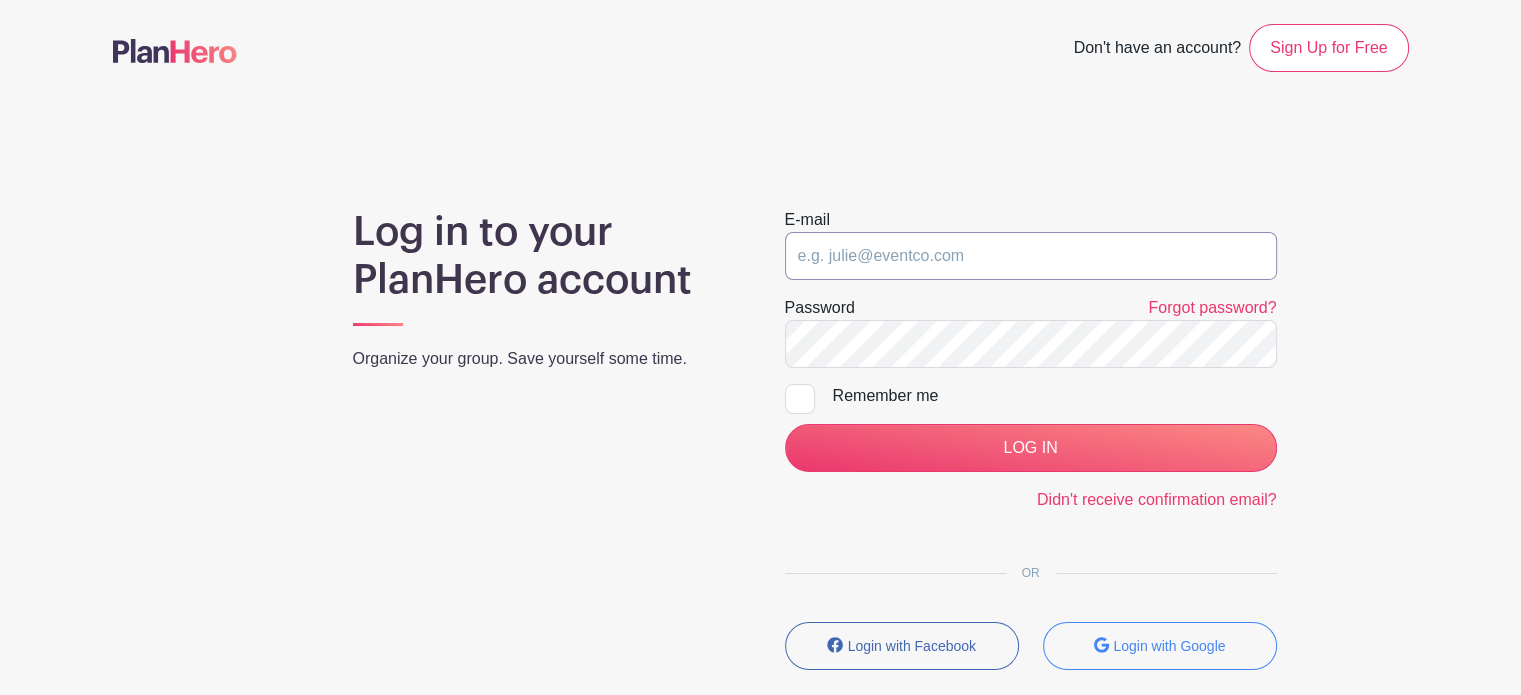 click at bounding box center (1031, 256) 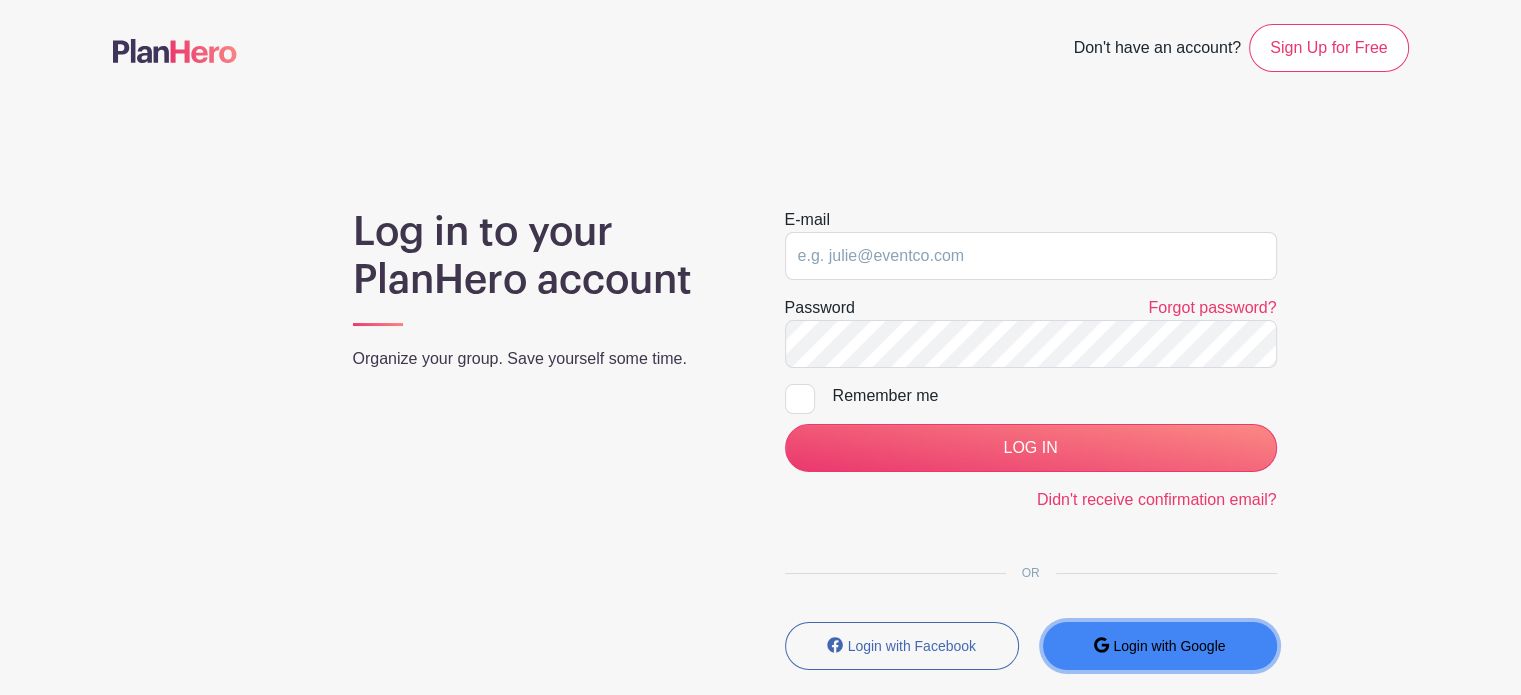 click on "Login with Google" at bounding box center [1160, 646] 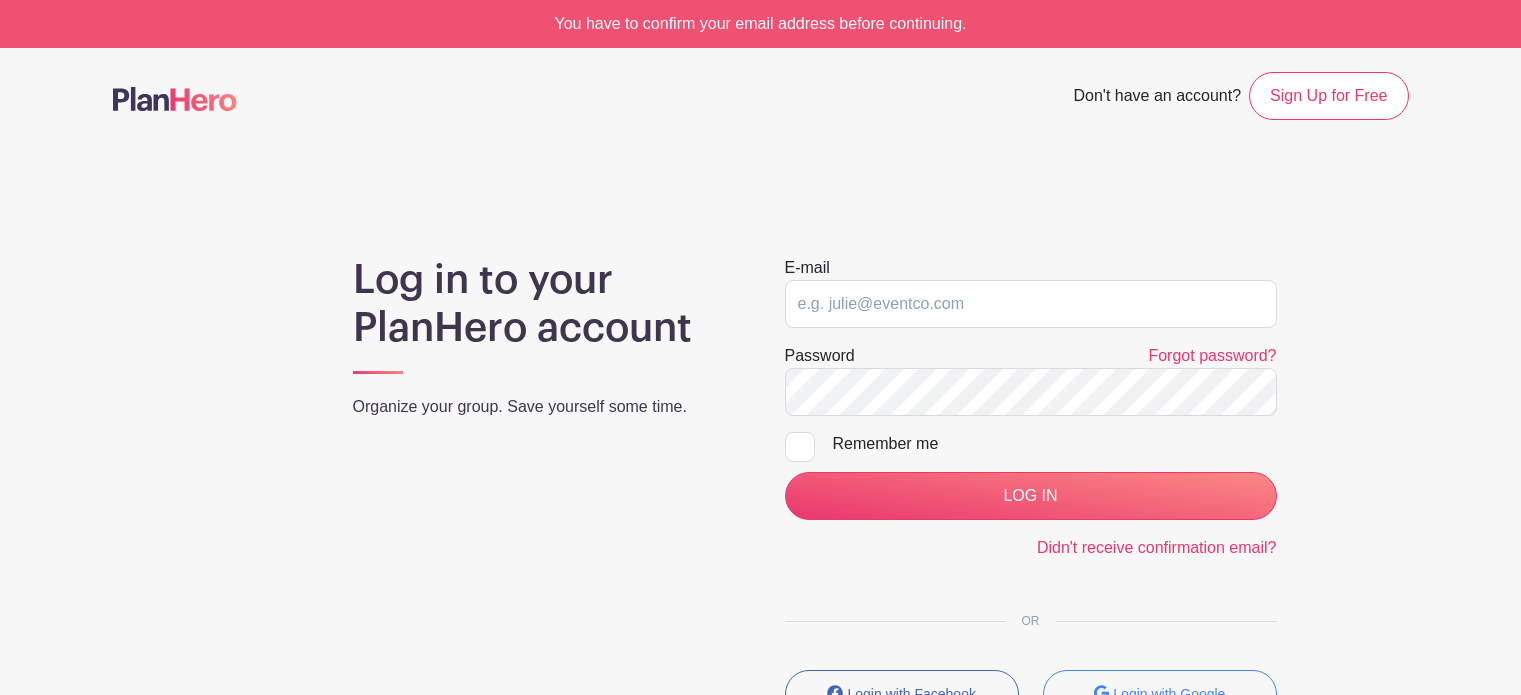 scroll, scrollTop: 0, scrollLeft: 0, axis: both 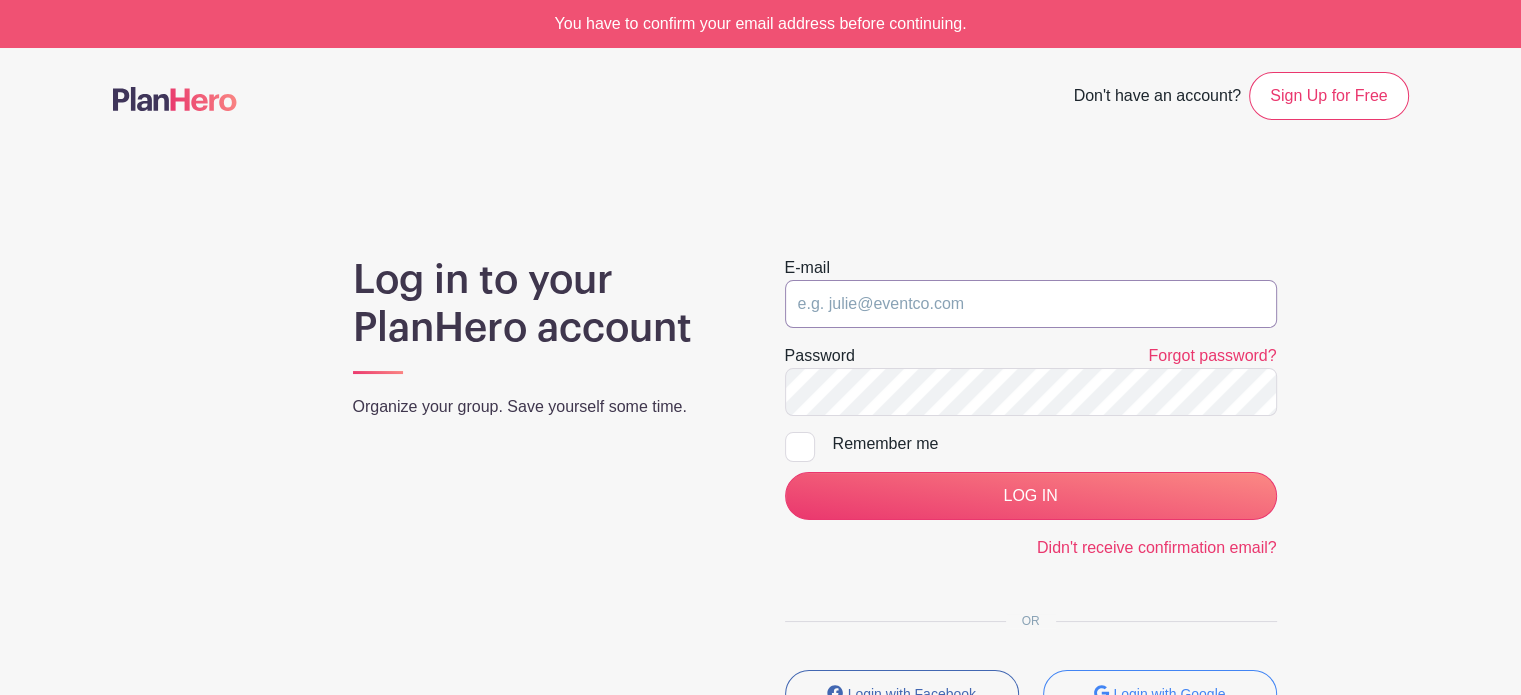 click at bounding box center (1031, 304) 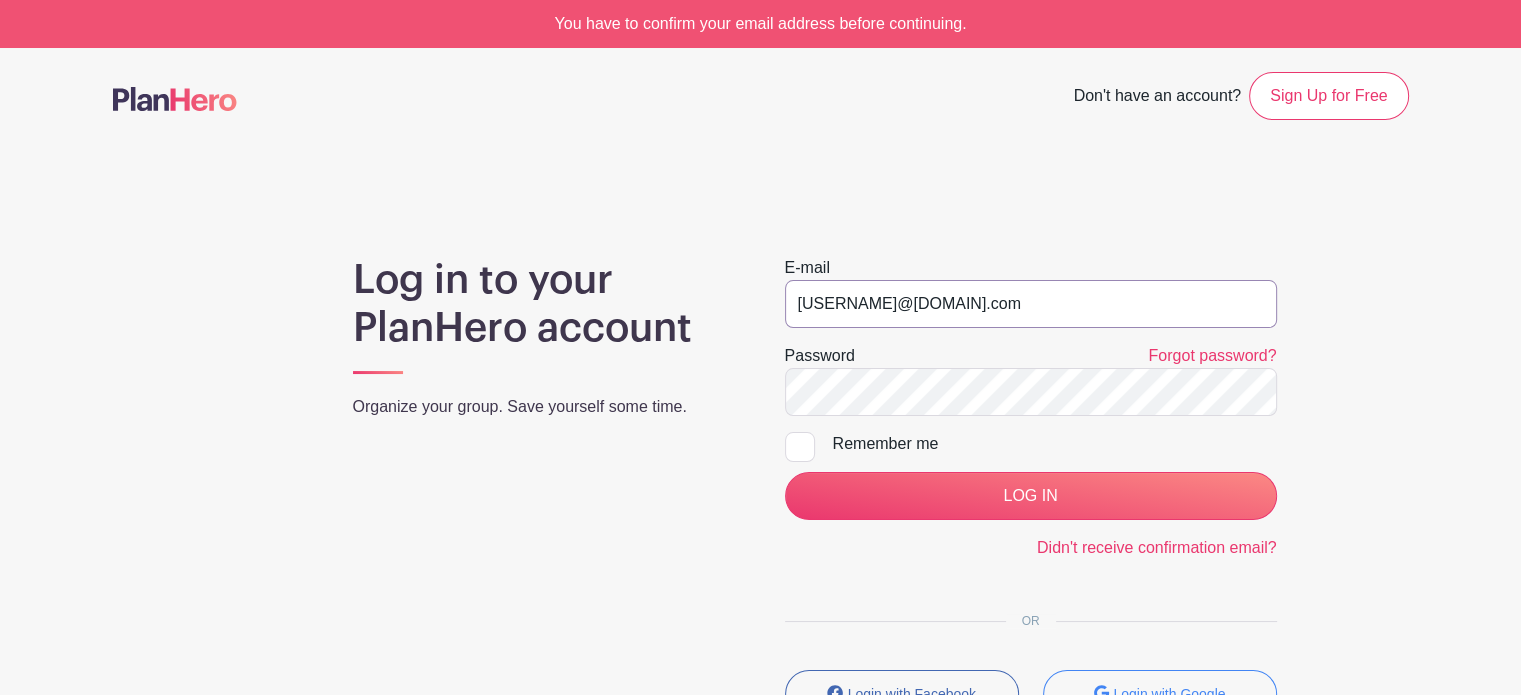 type on "takoboi2020@gmai.com" 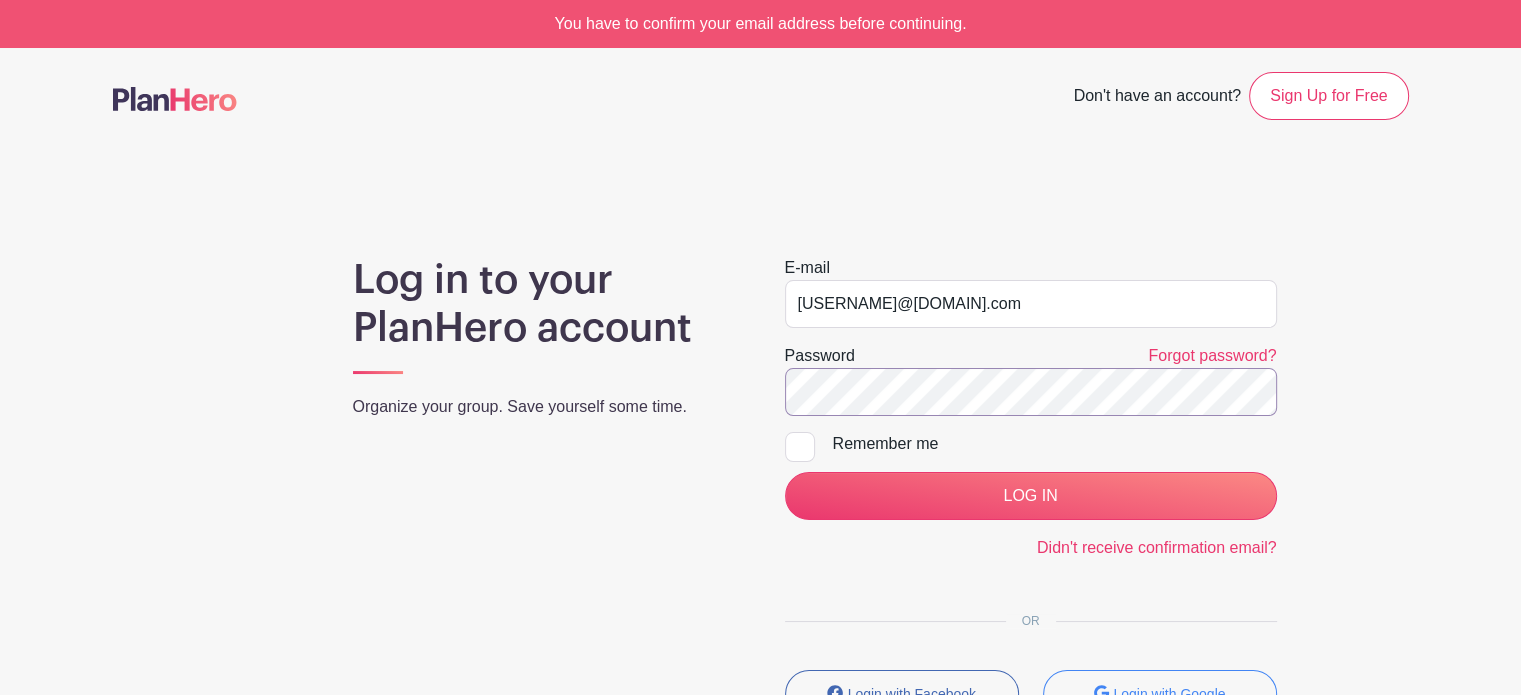 click on "LOG IN" at bounding box center (1031, 496) 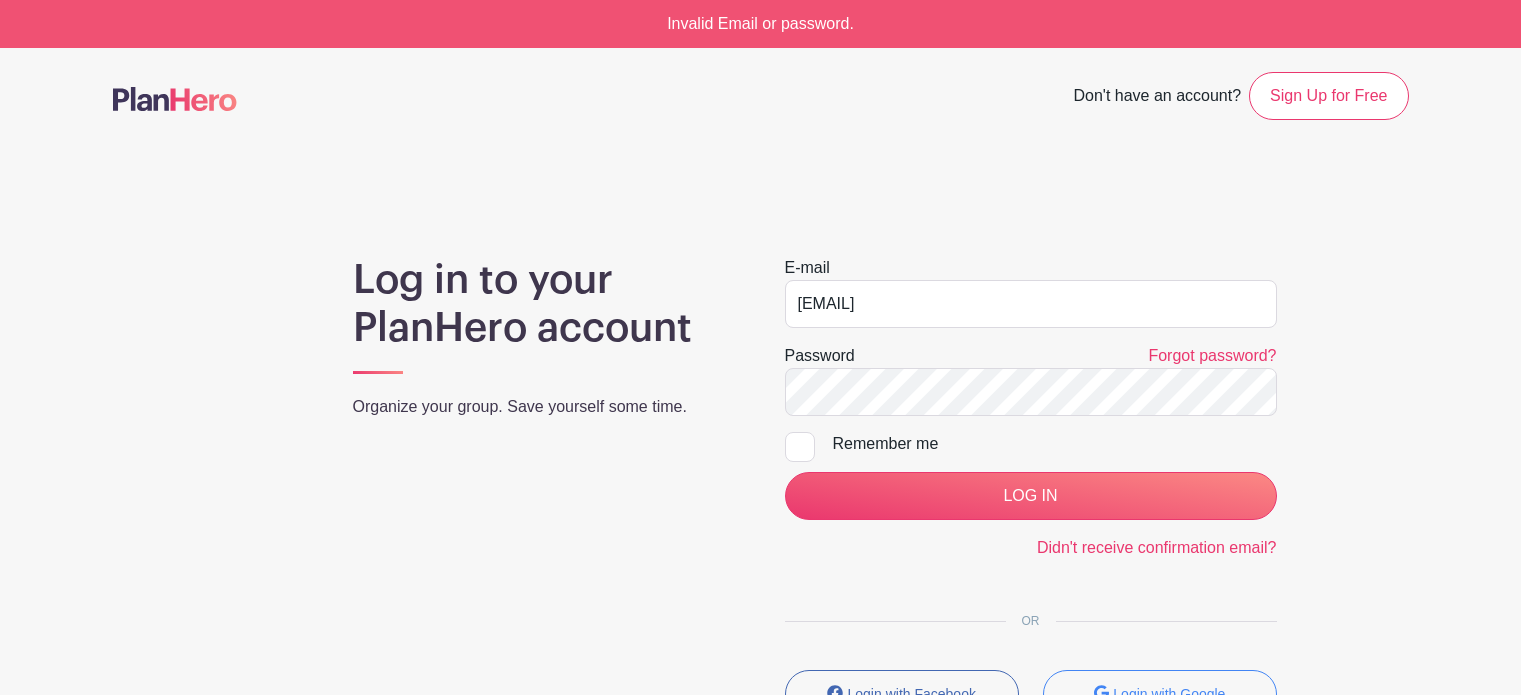 scroll, scrollTop: 0, scrollLeft: 0, axis: both 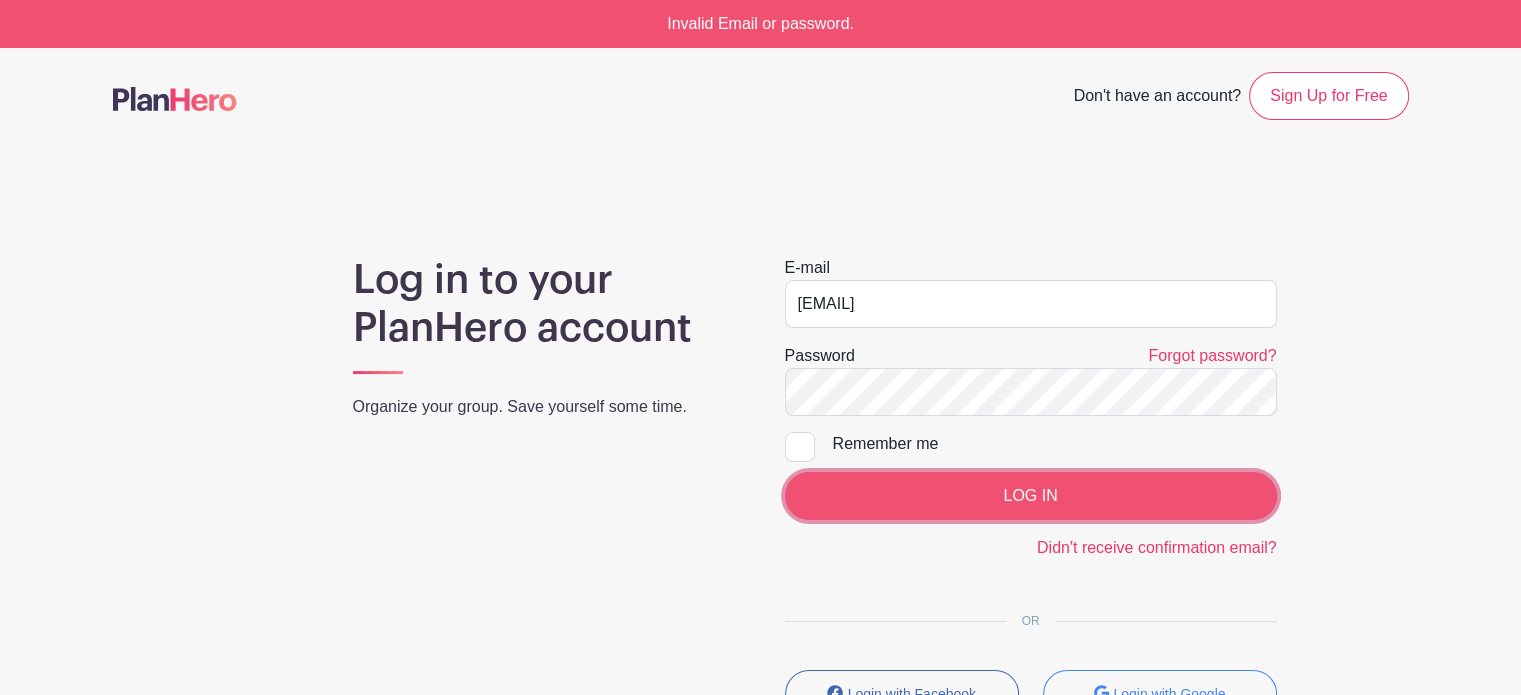 click on "LOG IN" at bounding box center [1031, 496] 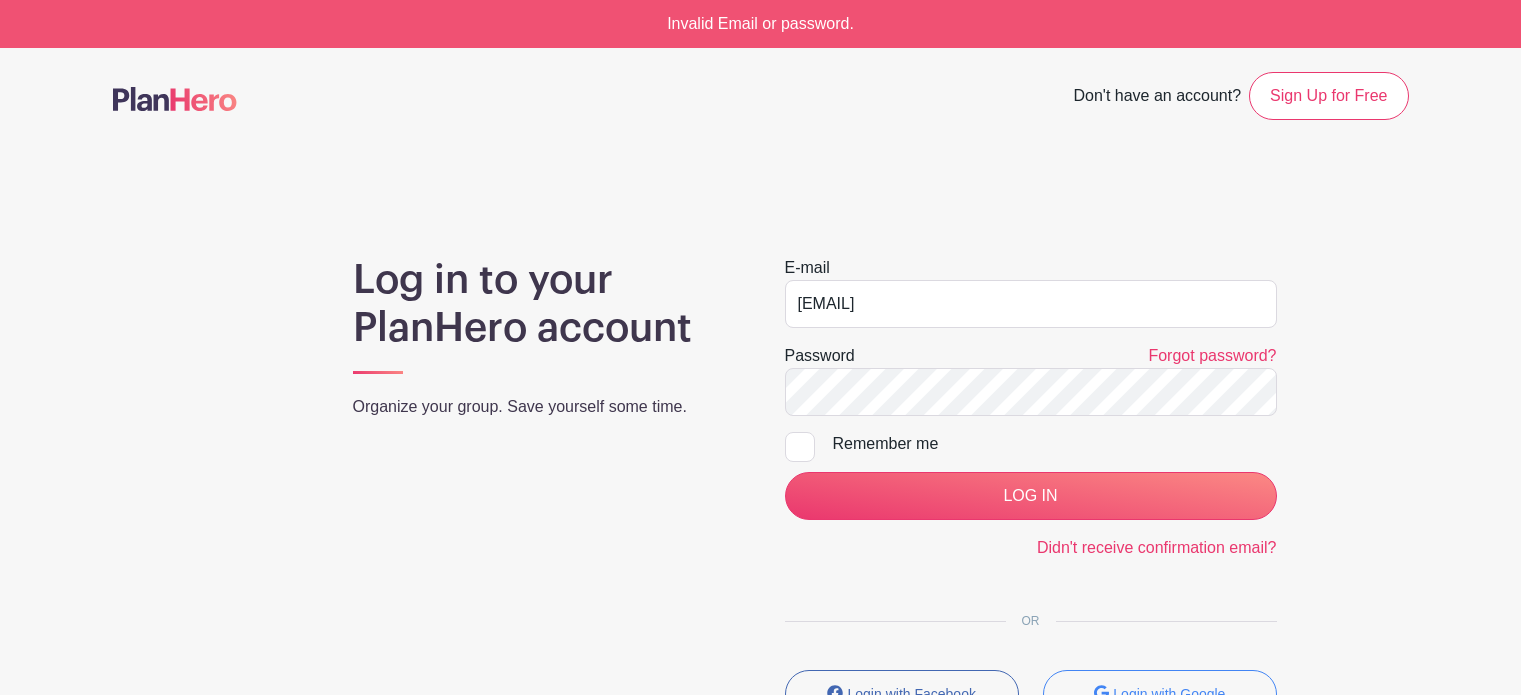 scroll, scrollTop: 0, scrollLeft: 0, axis: both 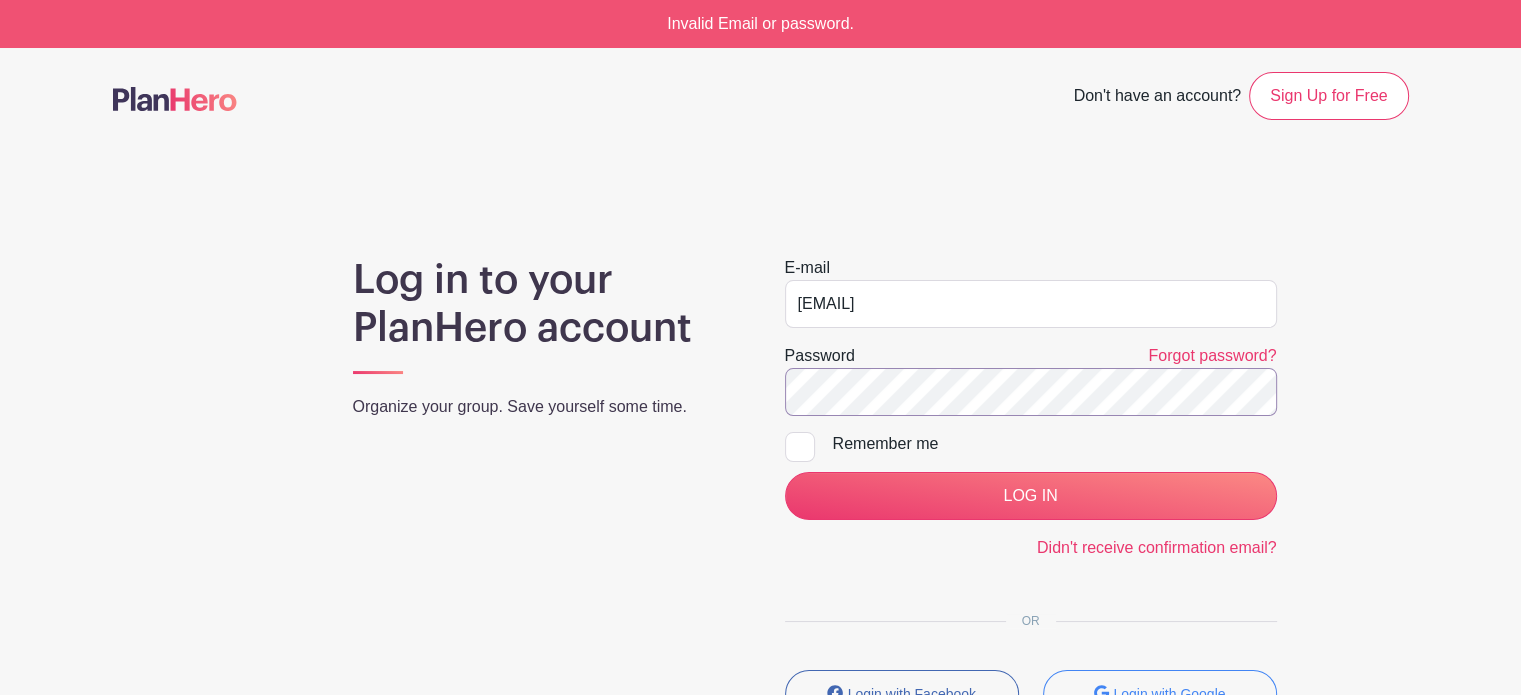 click on "LOG IN" at bounding box center [1031, 496] 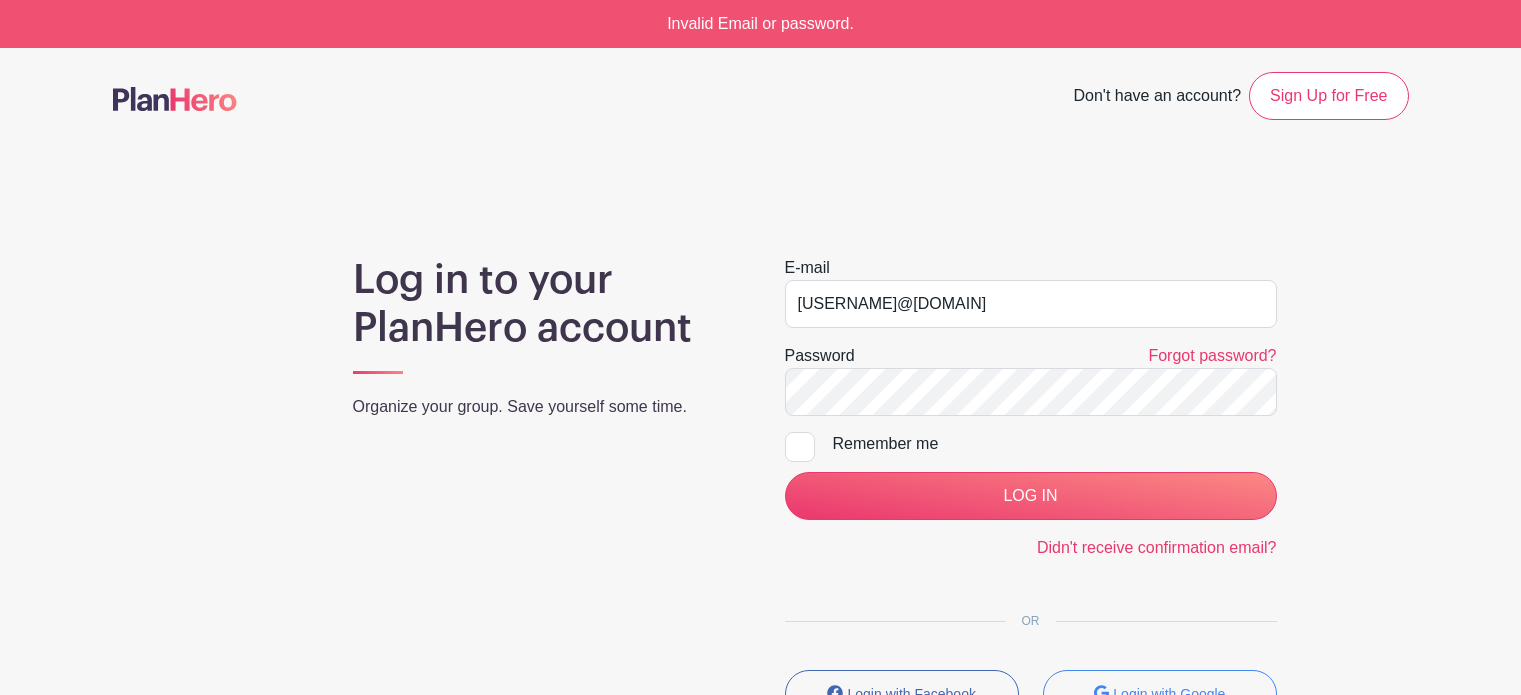 scroll, scrollTop: 0, scrollLeft: 0, axis: both 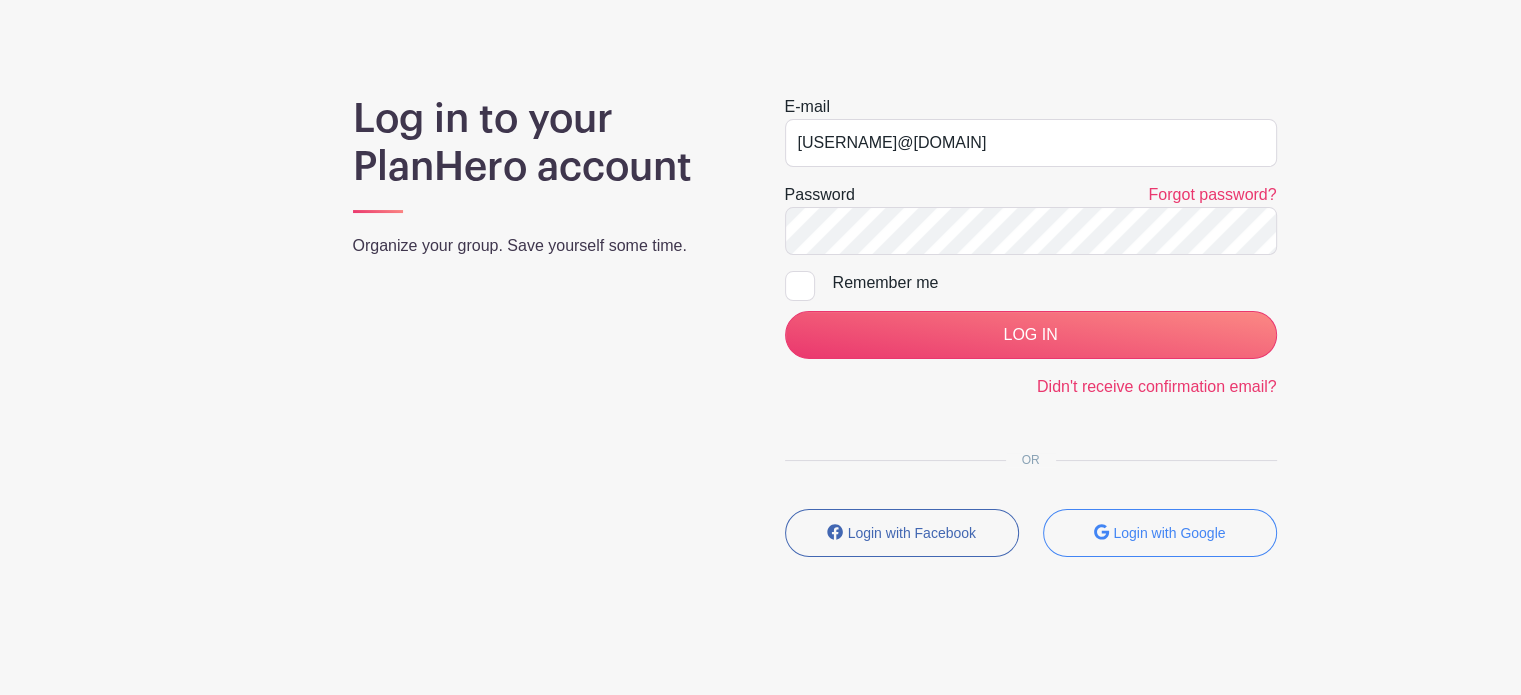 click at bounding box center [800, 286] 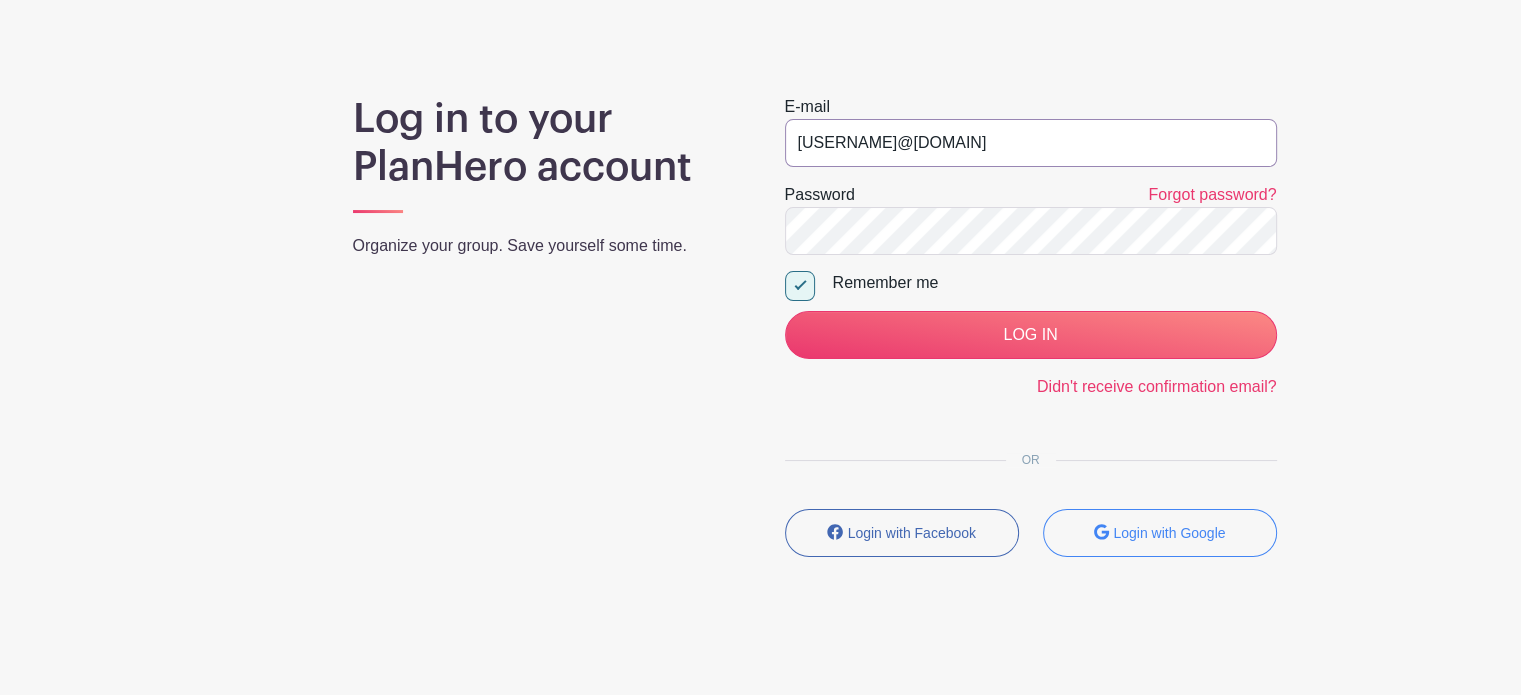 click on "[EMAIL]" at bounding box center [1031, 143] 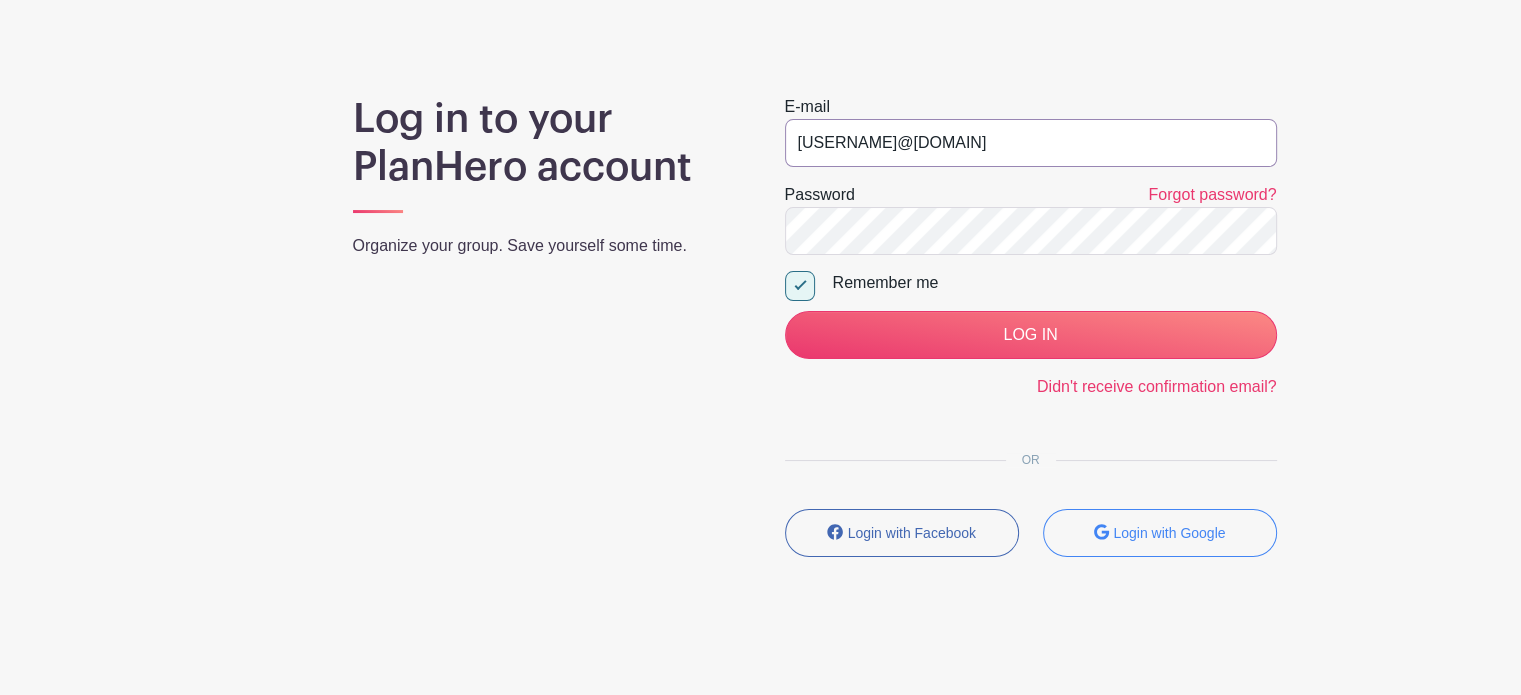 type on "takoboi2020@gmail.com" 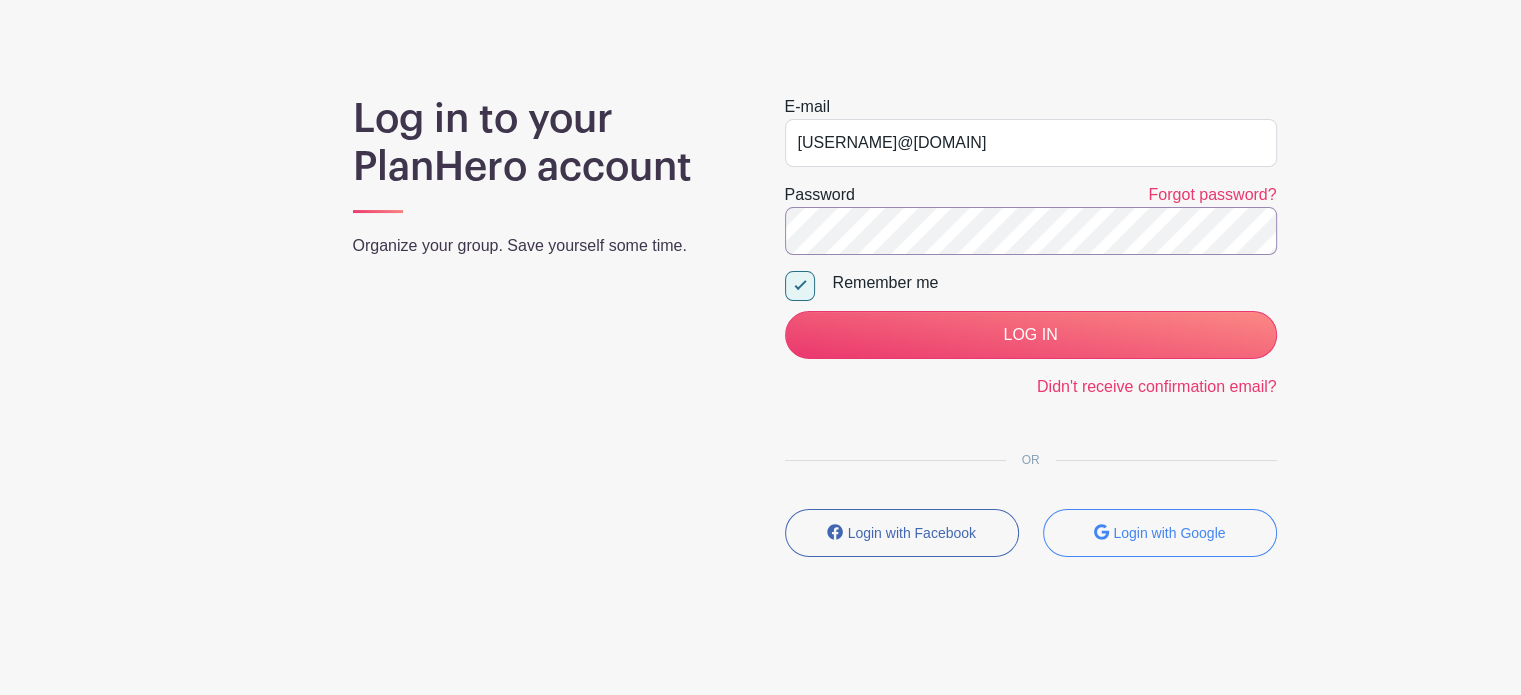 click on "LOG IN" at bounding box center (1031, 335) 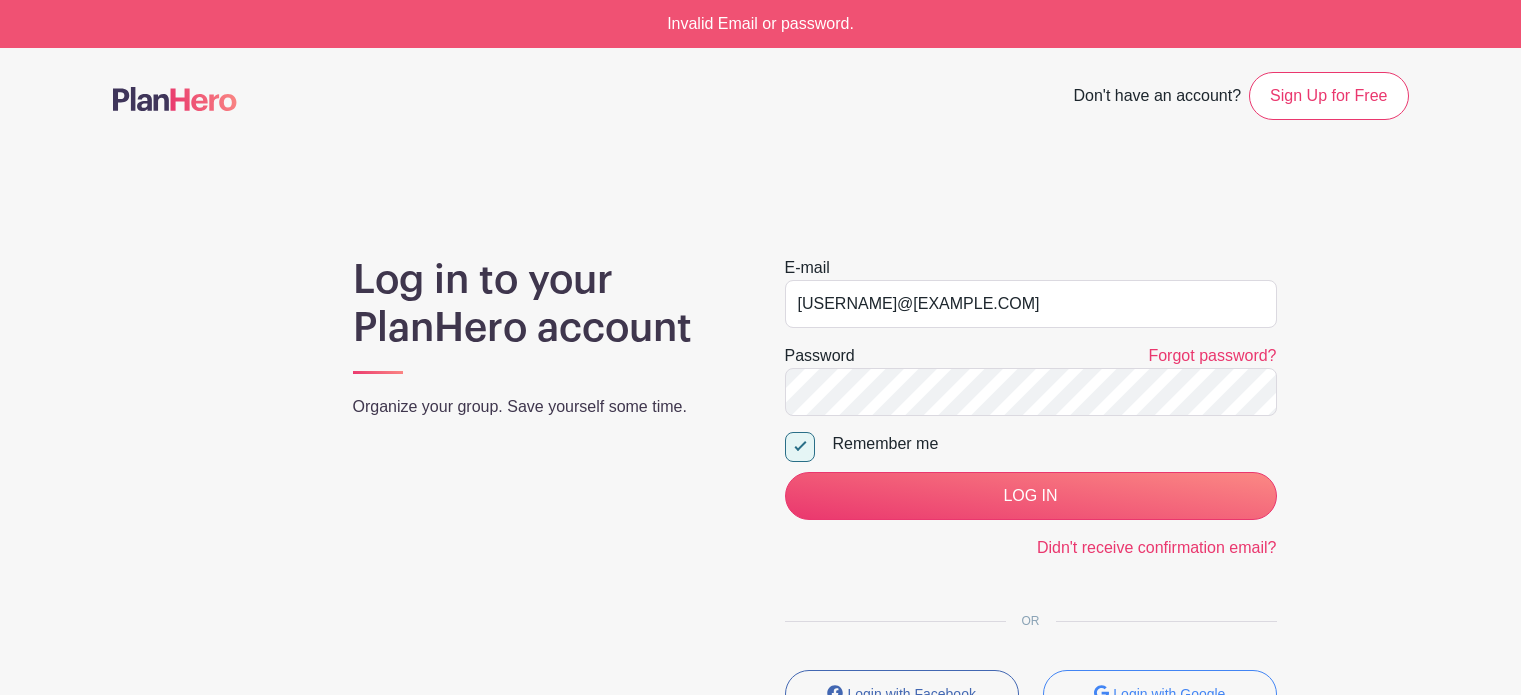 scroll, scrollTop: 0, scrollLeft: 0, axis: both 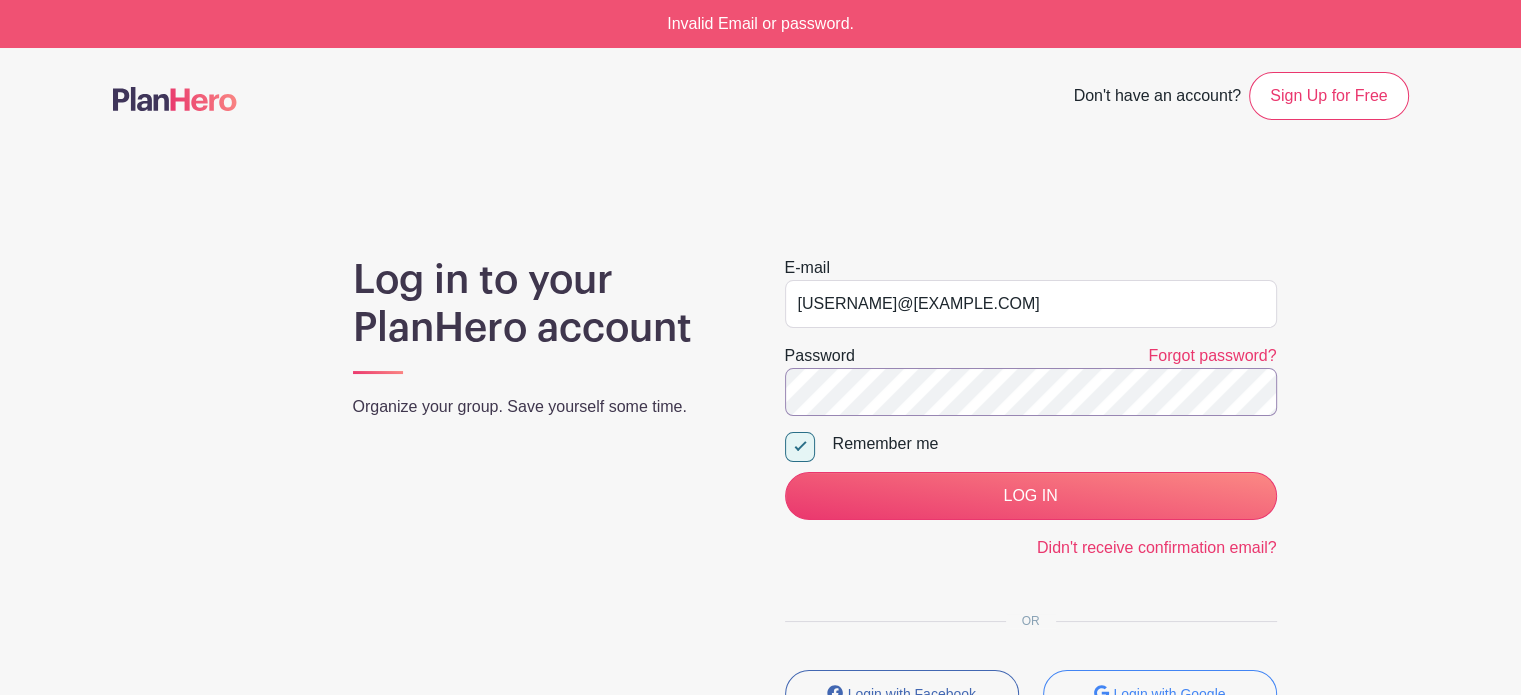 click on "LOG IN" at bounding box center (1031, 496) 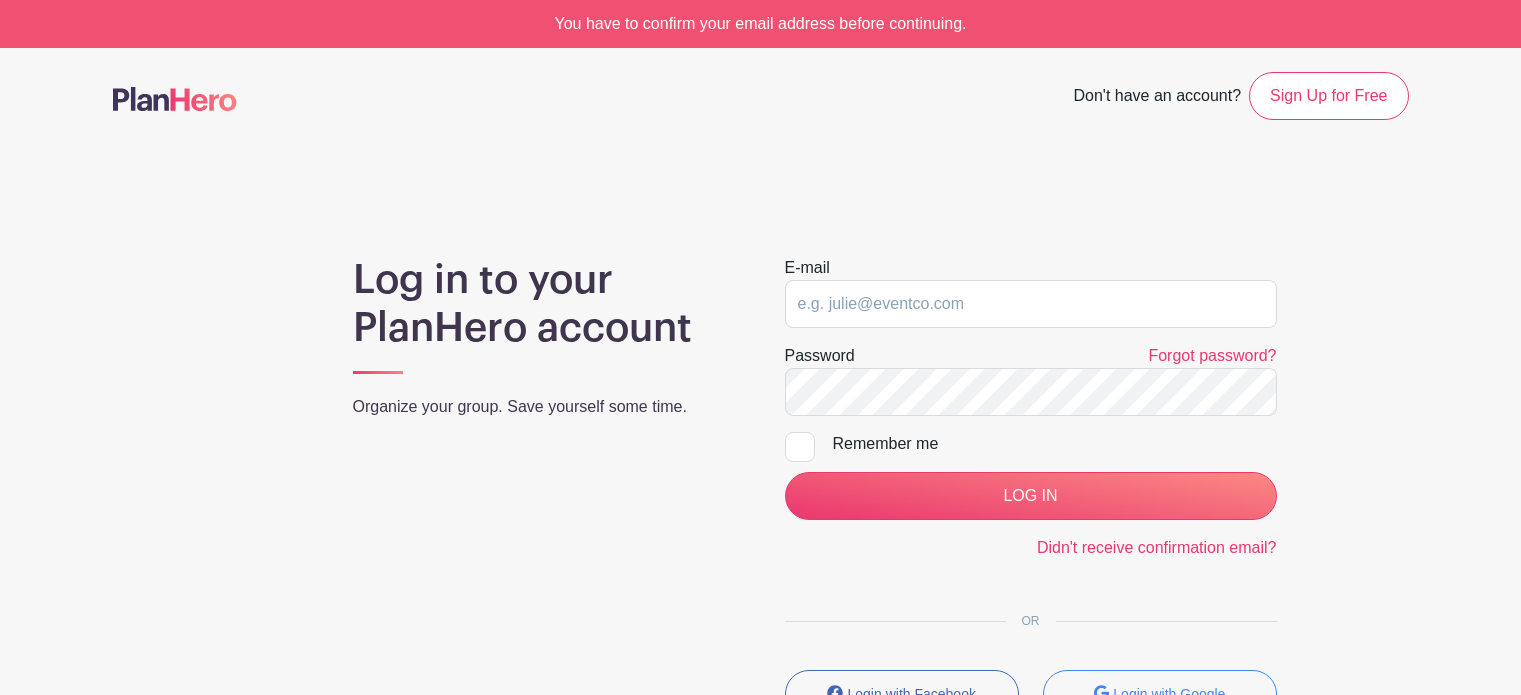 scroll, scrollTop: 0, scrollLeft: 0, axis: both 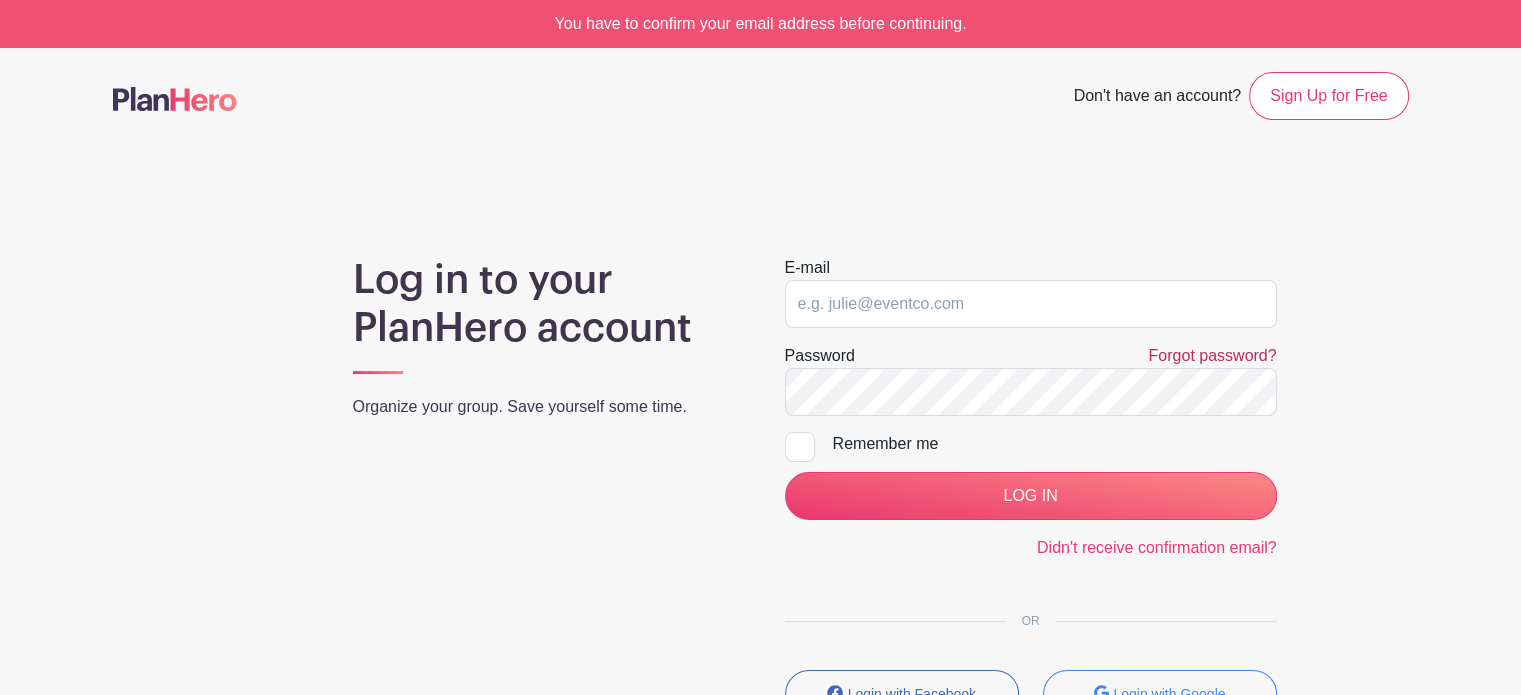 click on "Forgot password?" at bounding box center [1212, 355] 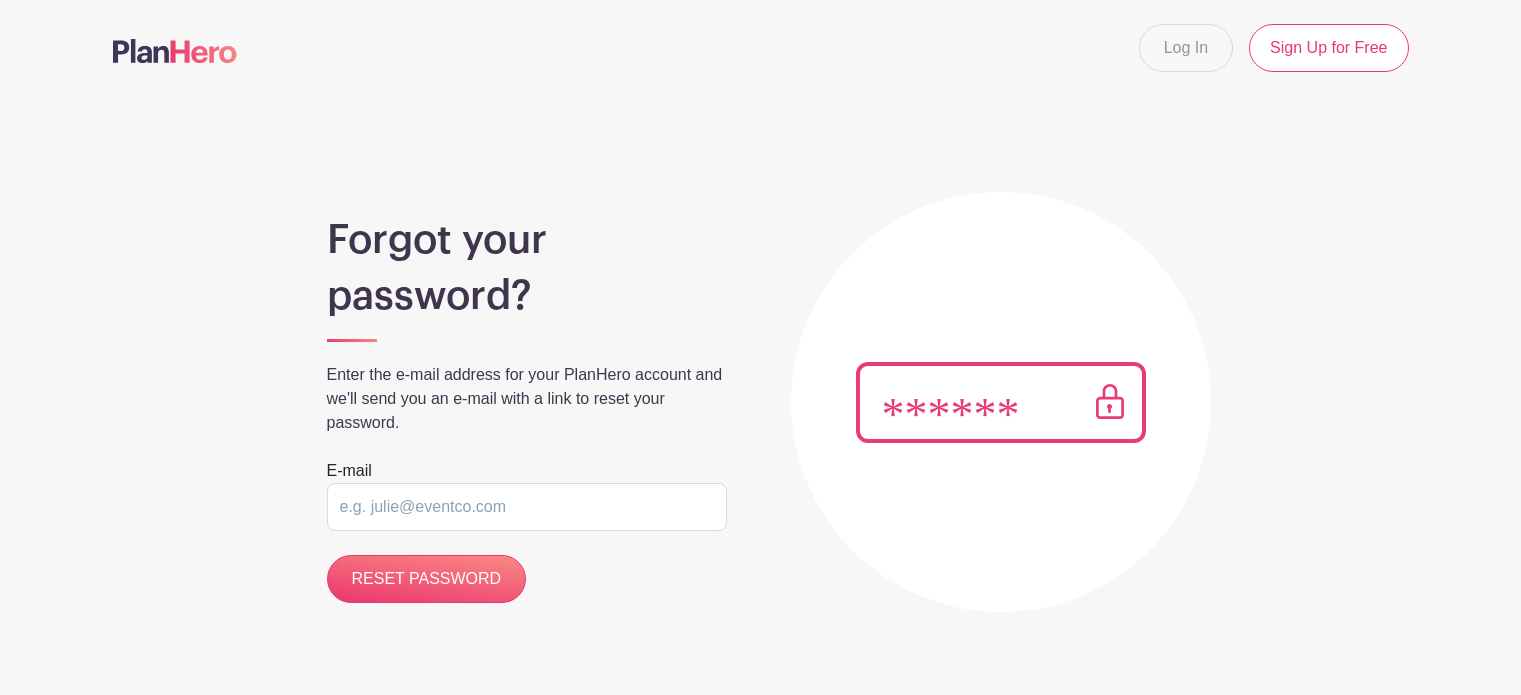 scroll, scrollTop: 0, scrollLeft: 0, axis: both 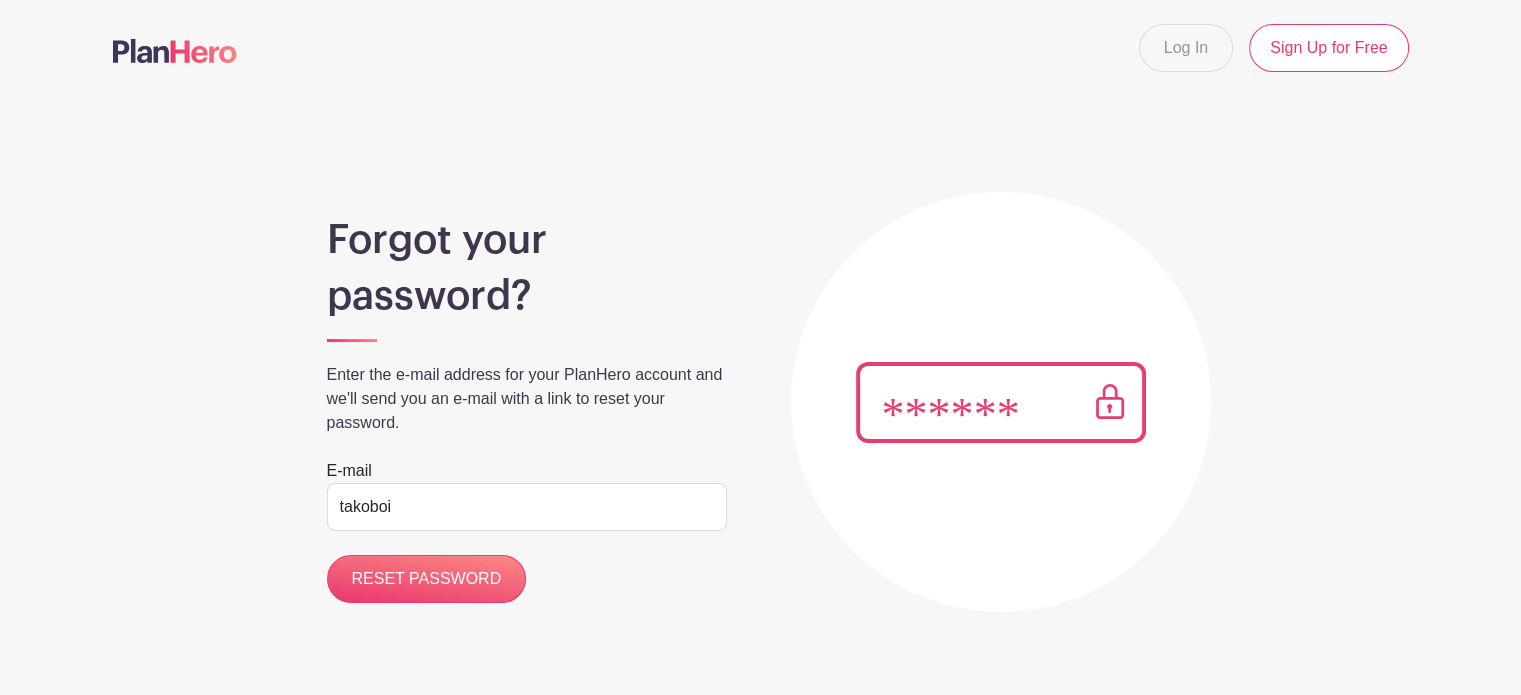 type on "takoboi2020@gmail.com" 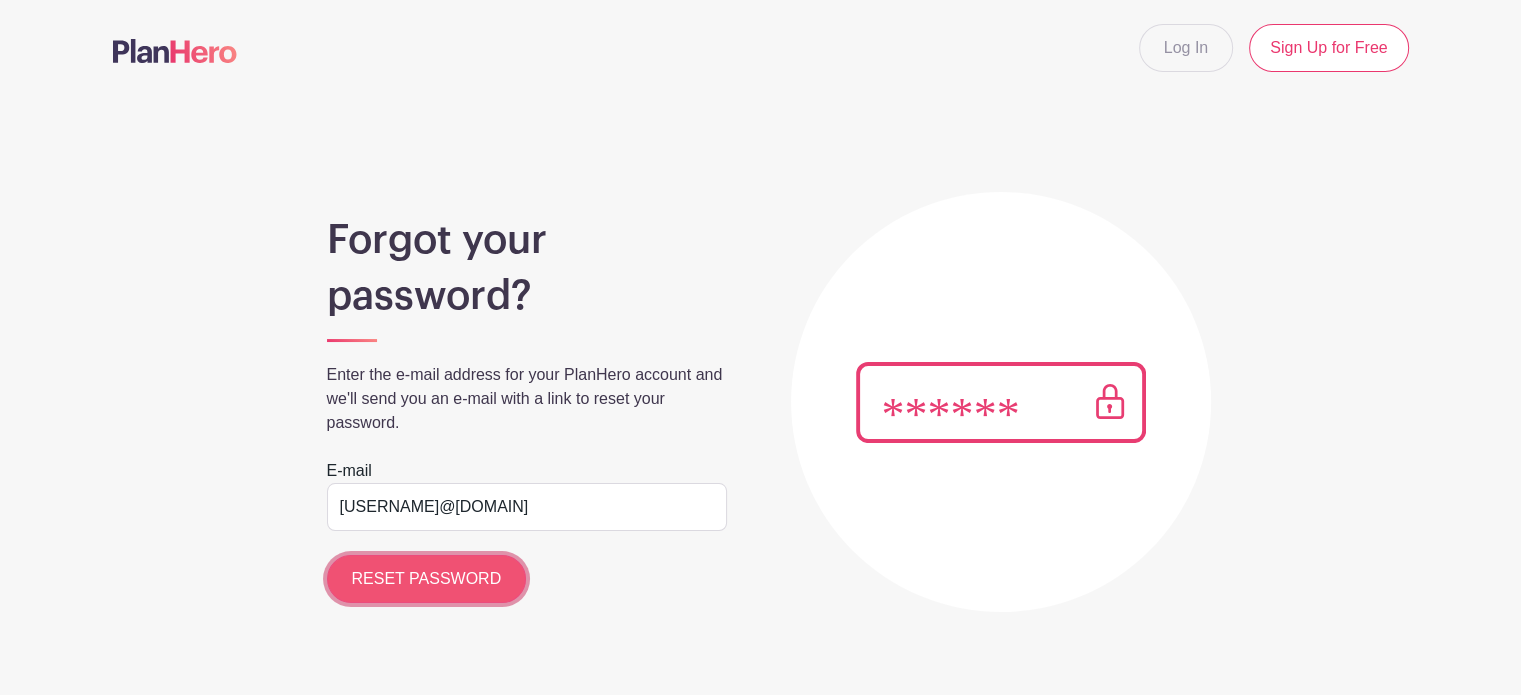 click on "RESET PASSWORD" at bounding box center [427, 579] 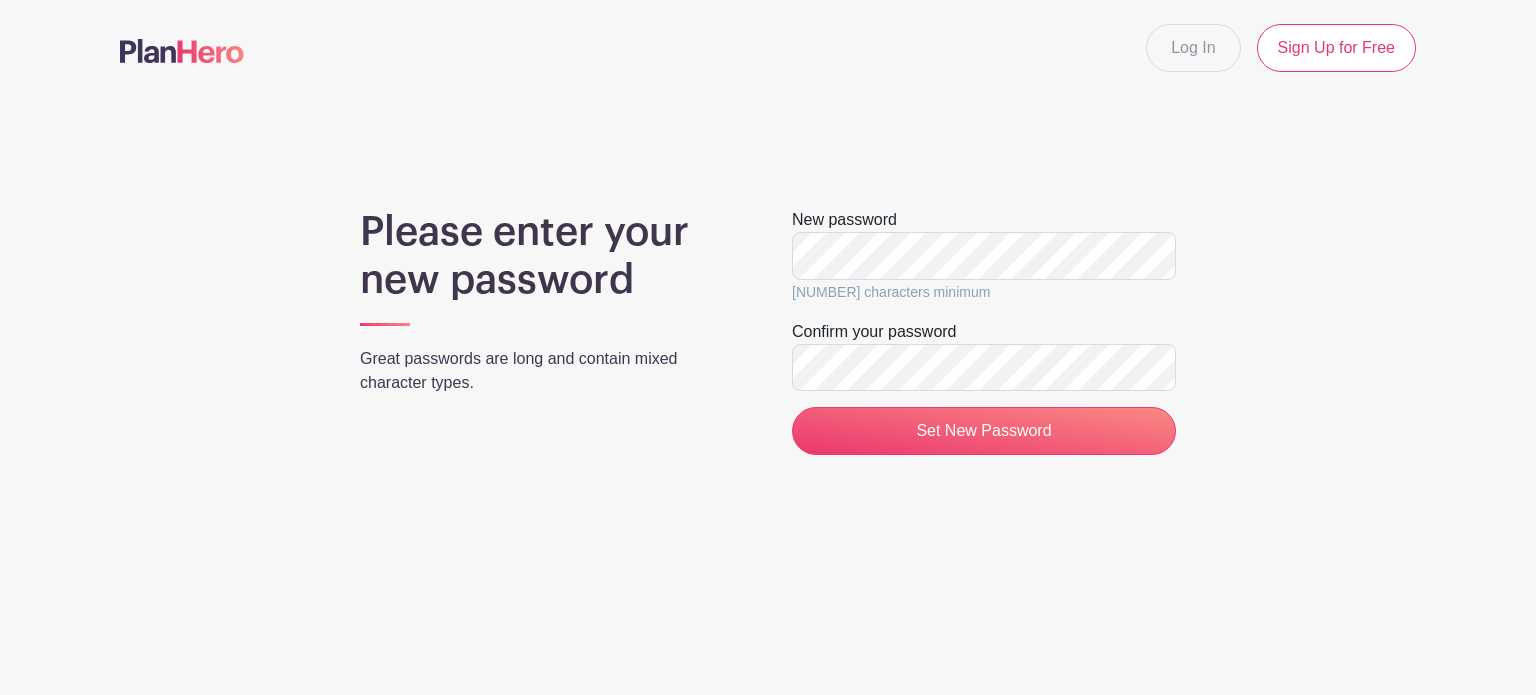 scroll, scrollTop: 0, scrollLeft: 0, axis: both 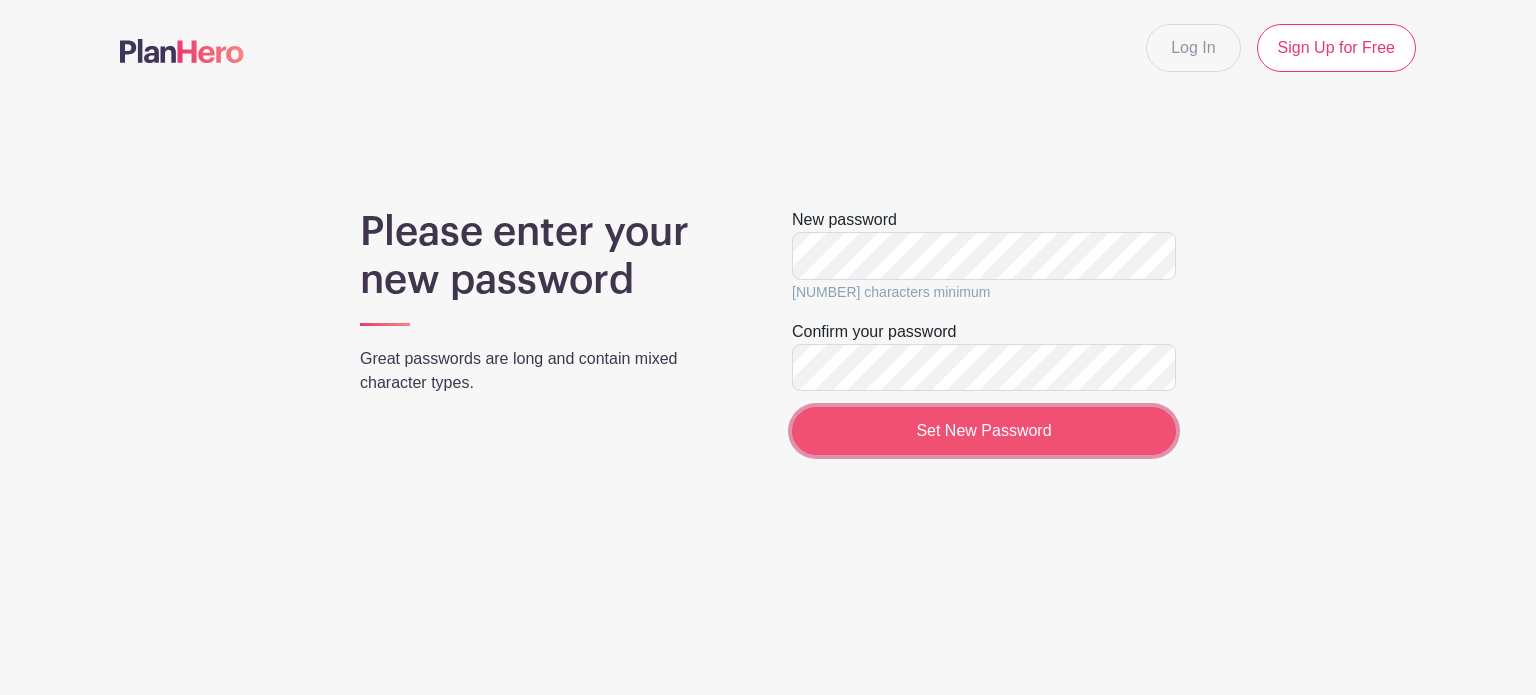 click on "Set New Password" at bounding box center [984, 431] 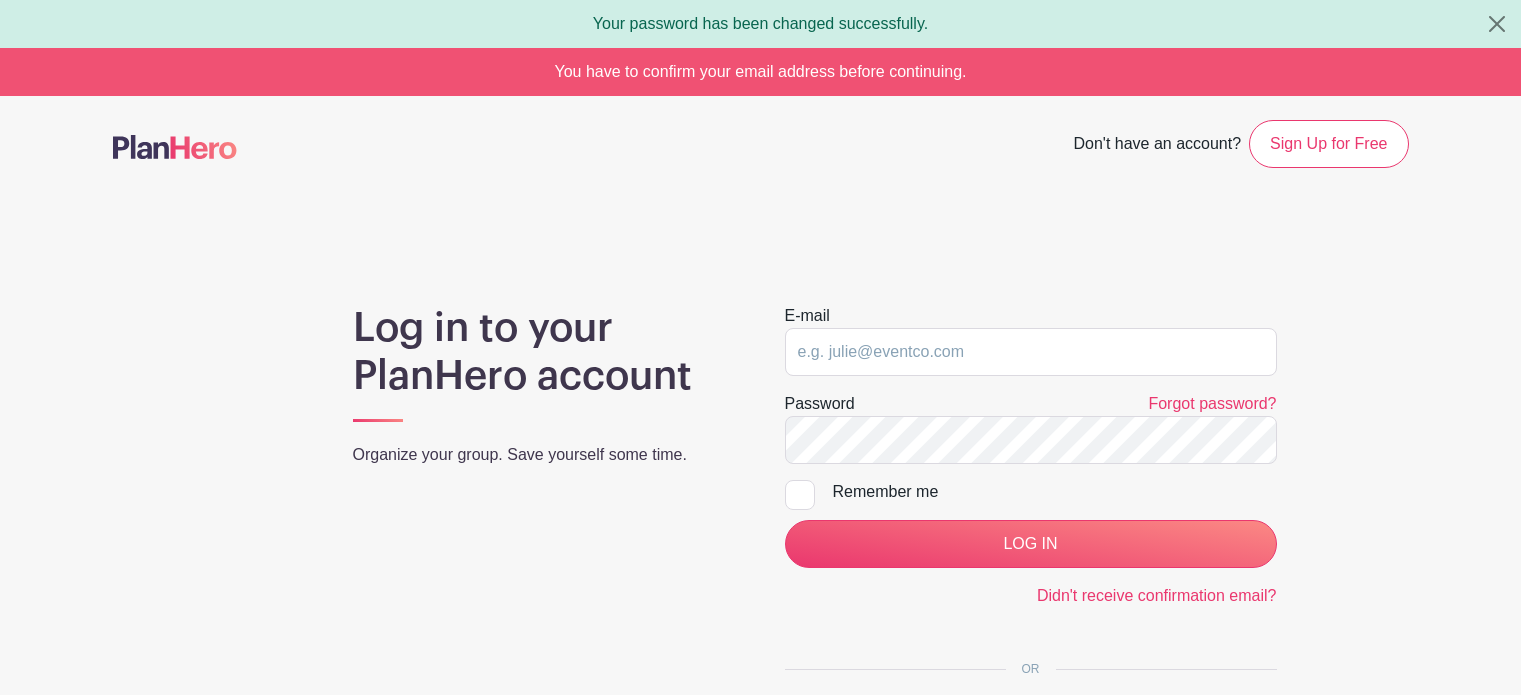 scroll, scrollTop: 0, scrollLeft: 0, axis: both 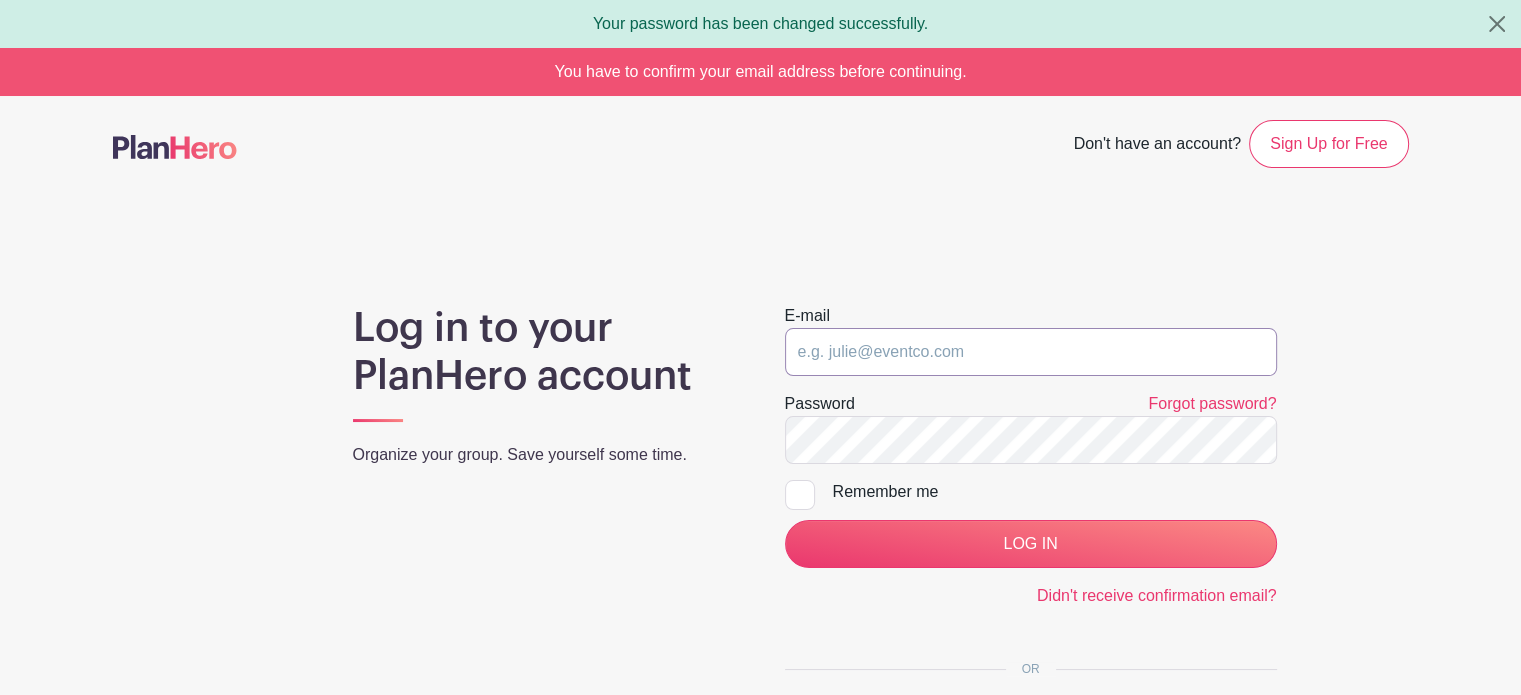 click at bounding box center (1031, 352) 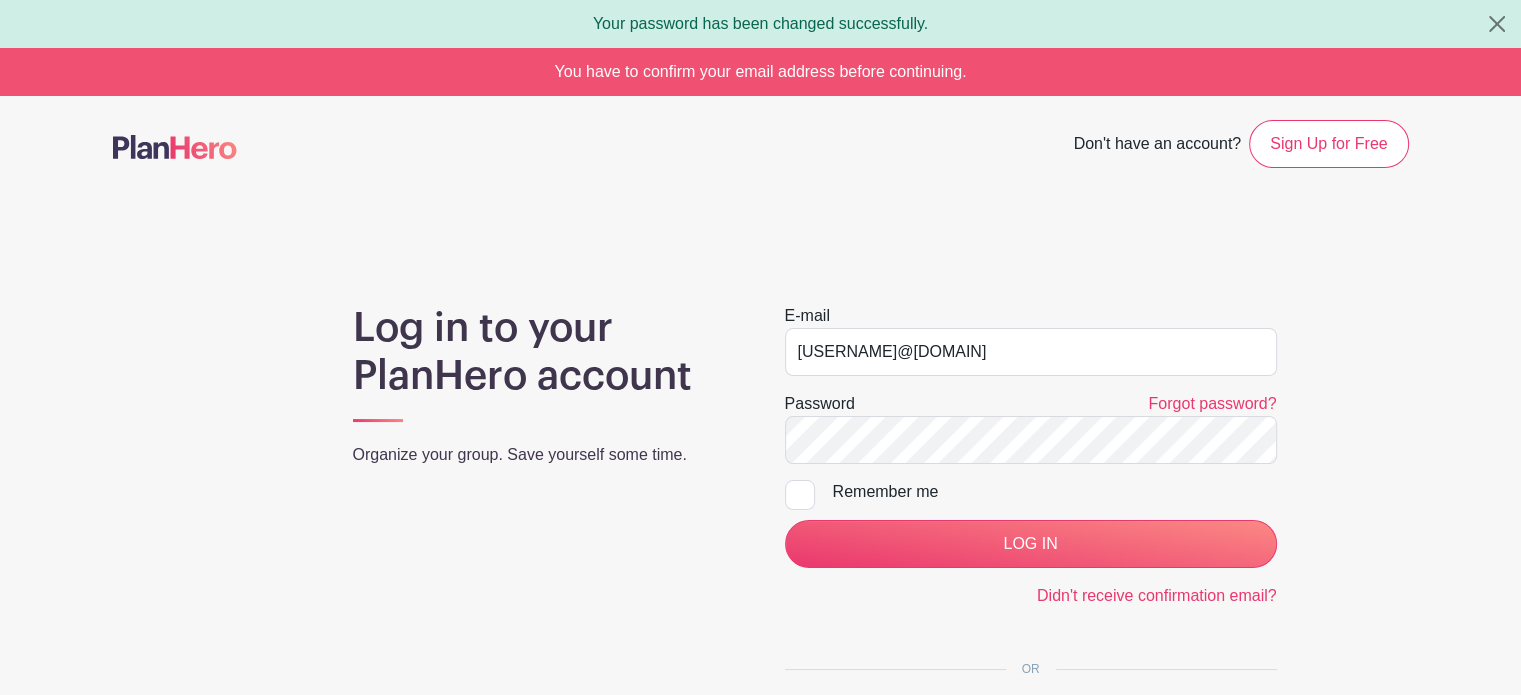 click at bounding box center [800, 495] 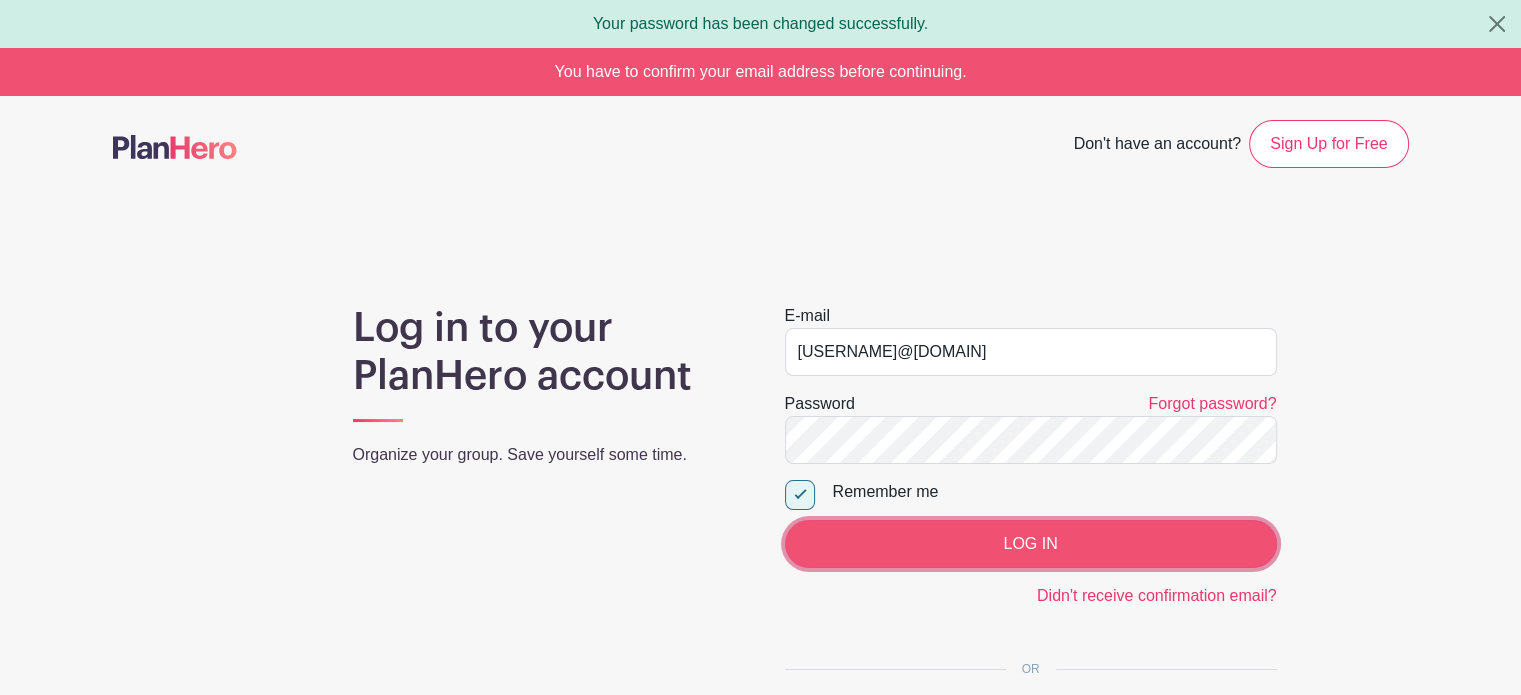 click on "LOG IN" at bounding box center (1031, 544) 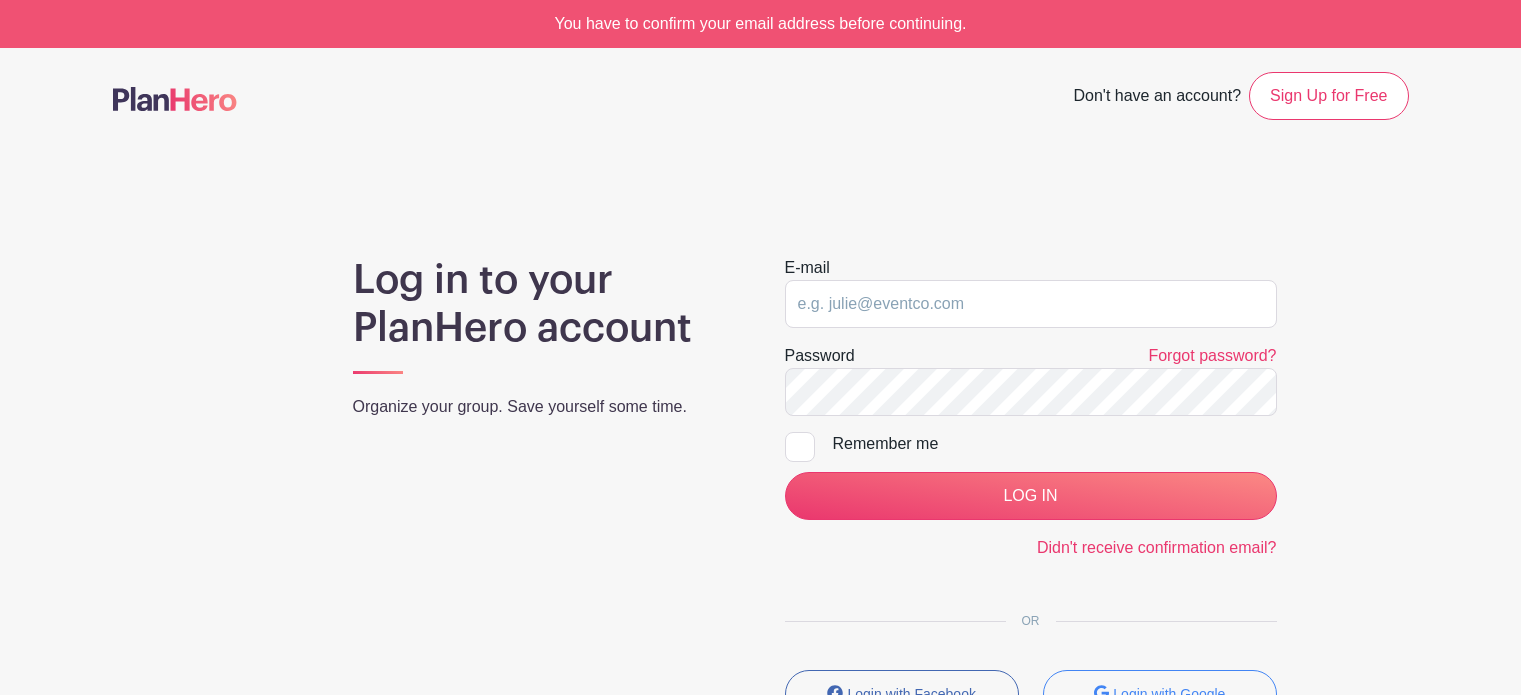 scroll, scrollTop: 0, scrollLeft: 0, axis: both 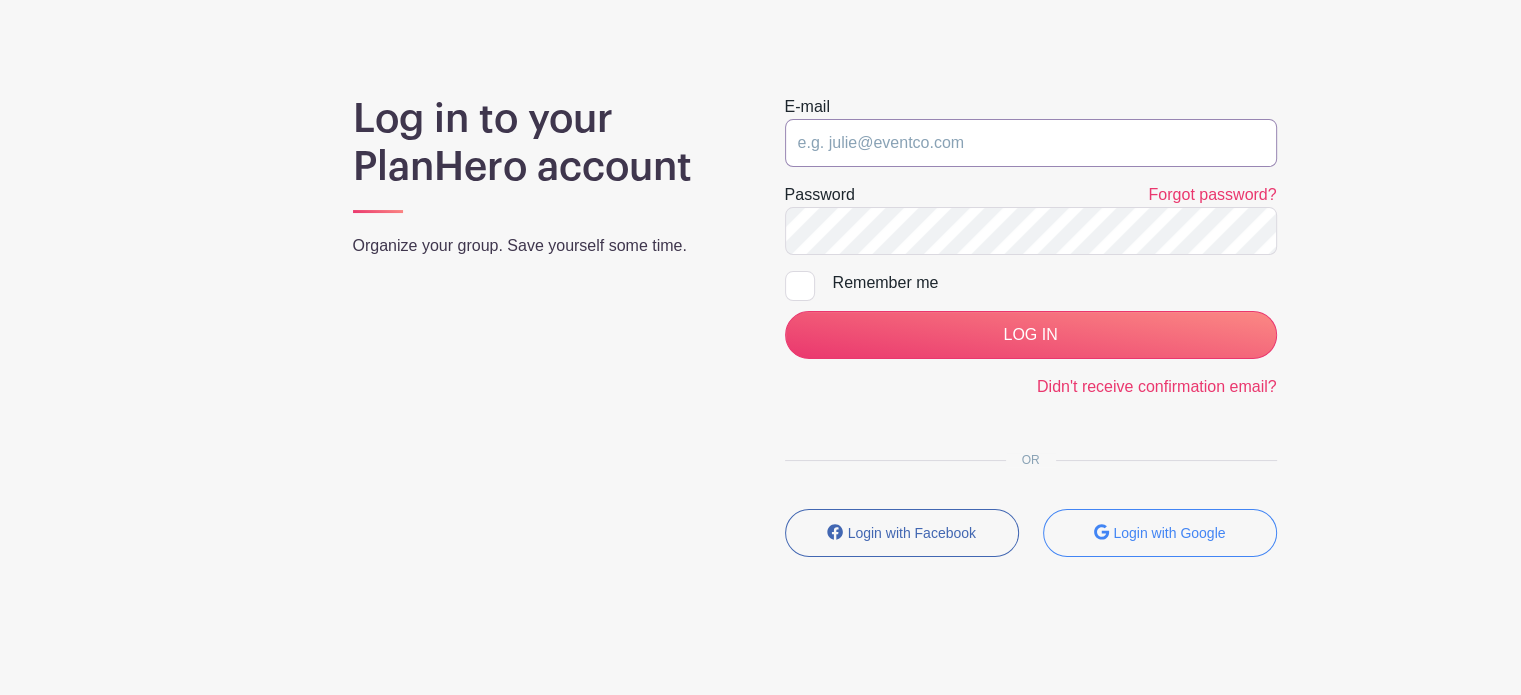 click at bounding box center (1031, 143) 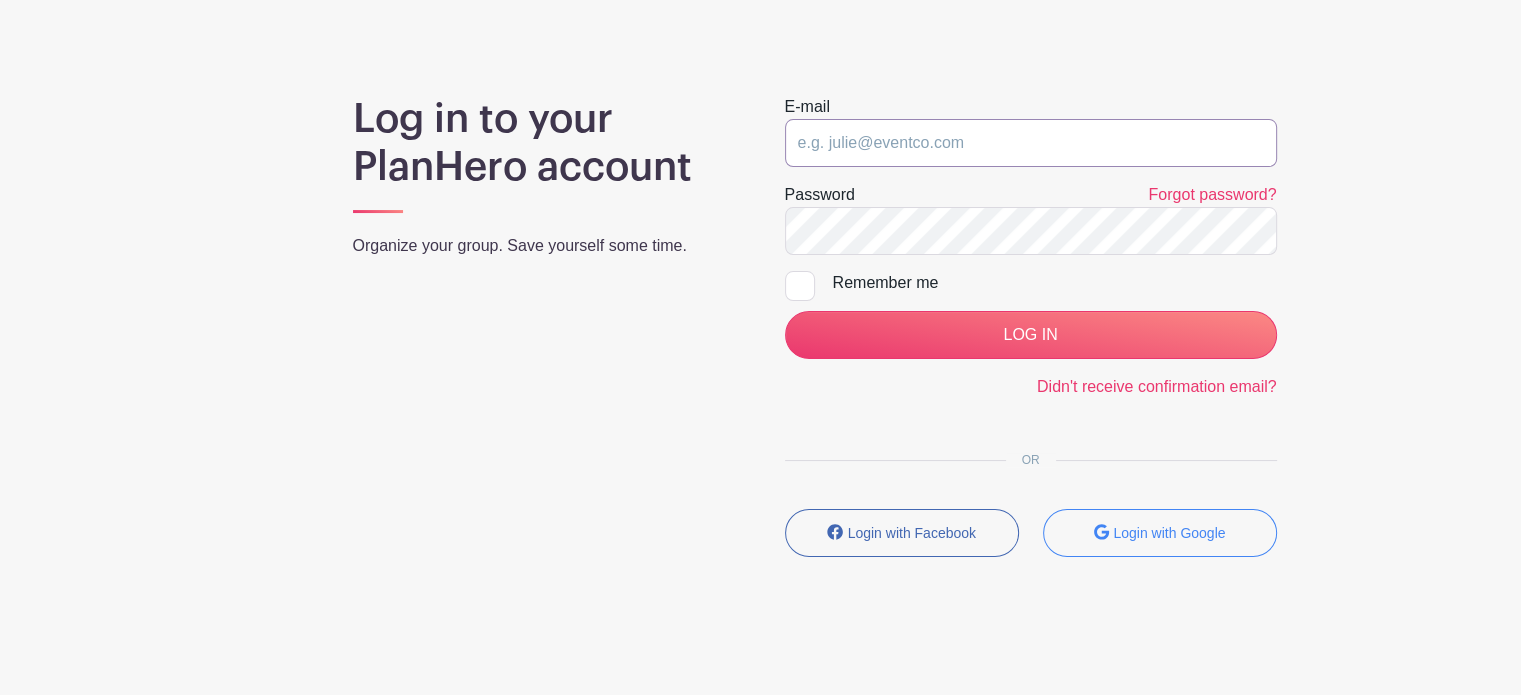 scroll, scrollTop: 0, scrollLeft: 0, axis: both 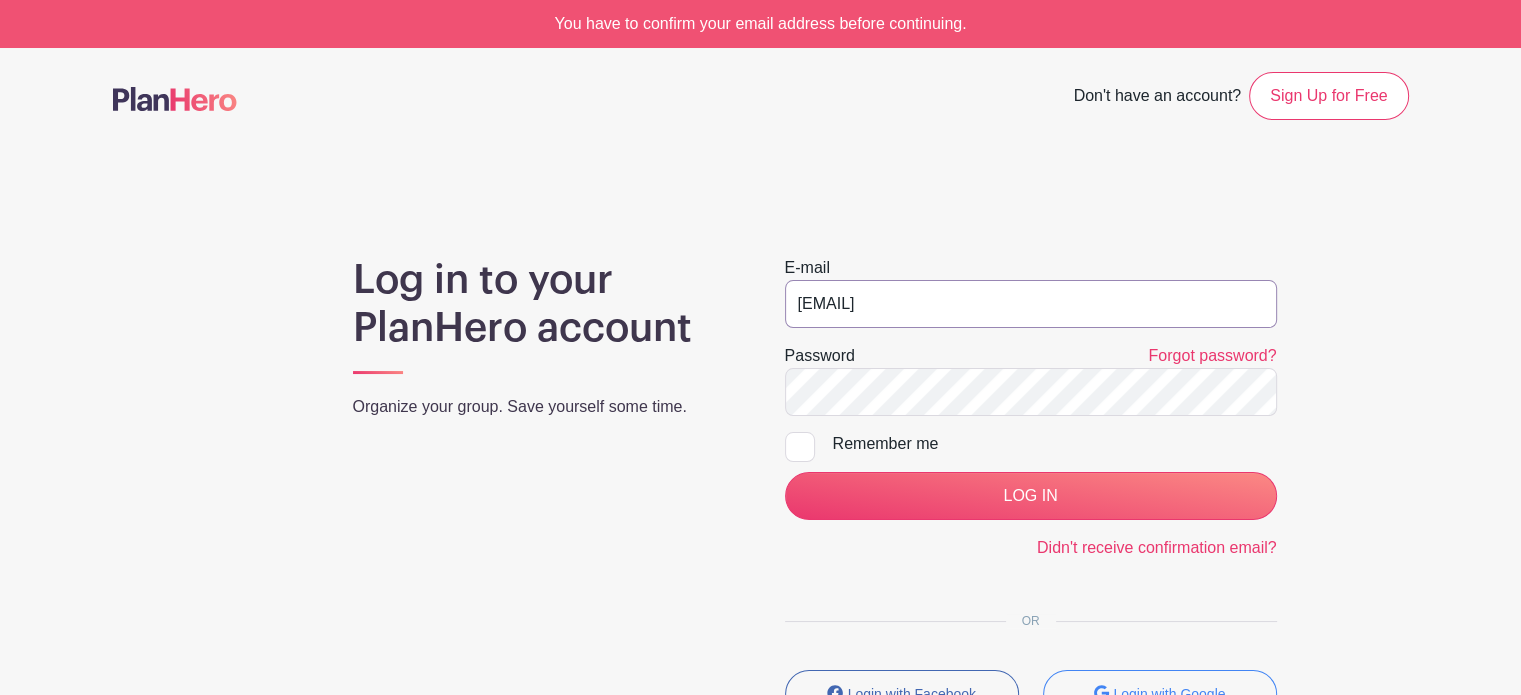 type on "[EMAIL]" 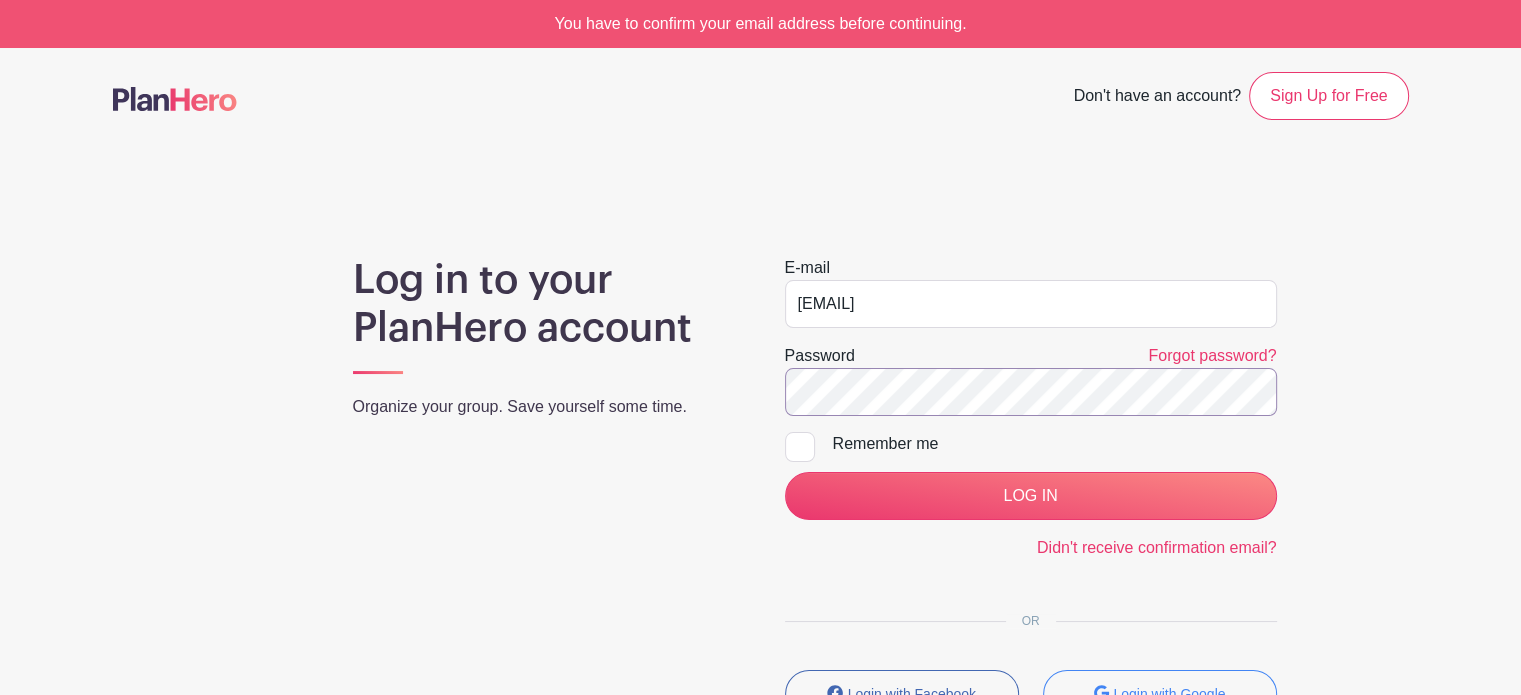click on "LOG IN" at bounding box center (1031, 496) 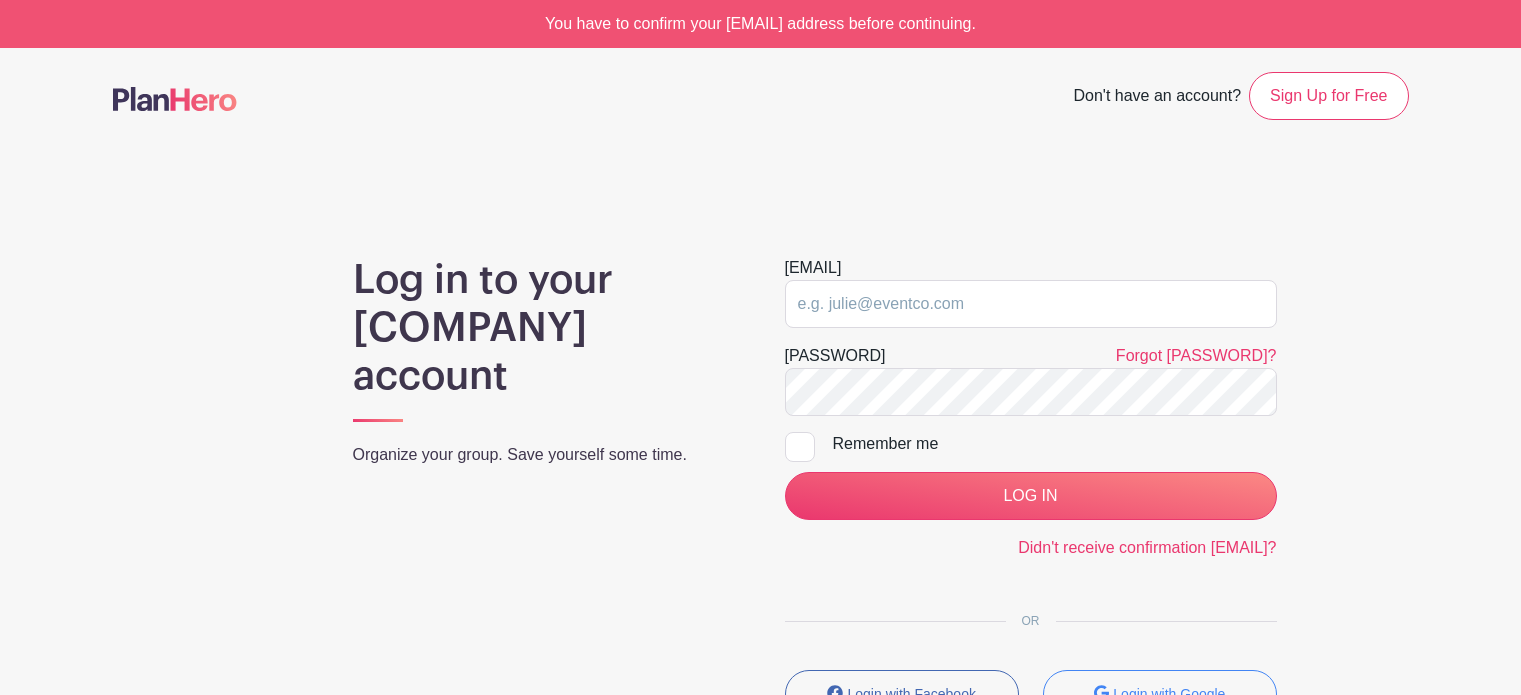 scroll, scrollTop: 0, scrollLeft: 0, axis: both 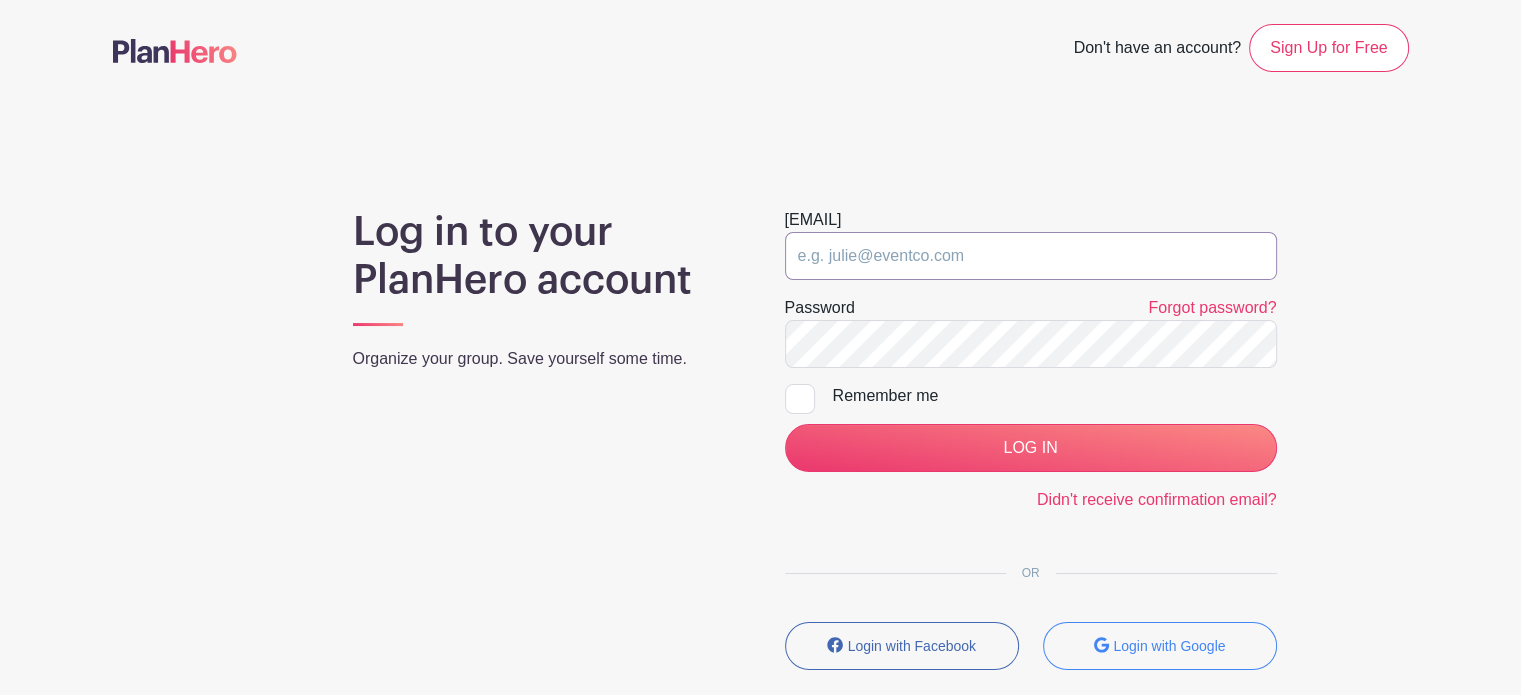 click at bounding box center (1031, 256) 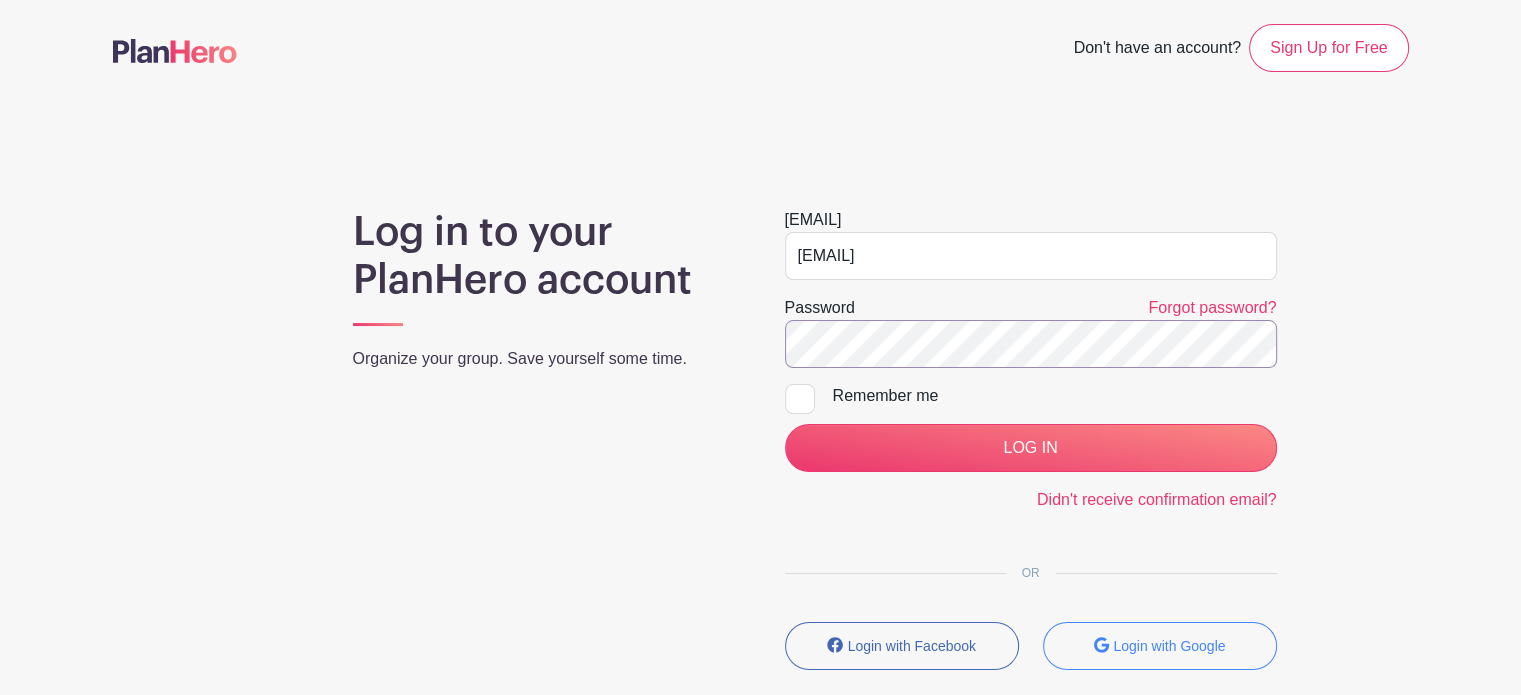 click on "LOG IN" at bounding box center (1031, 448) 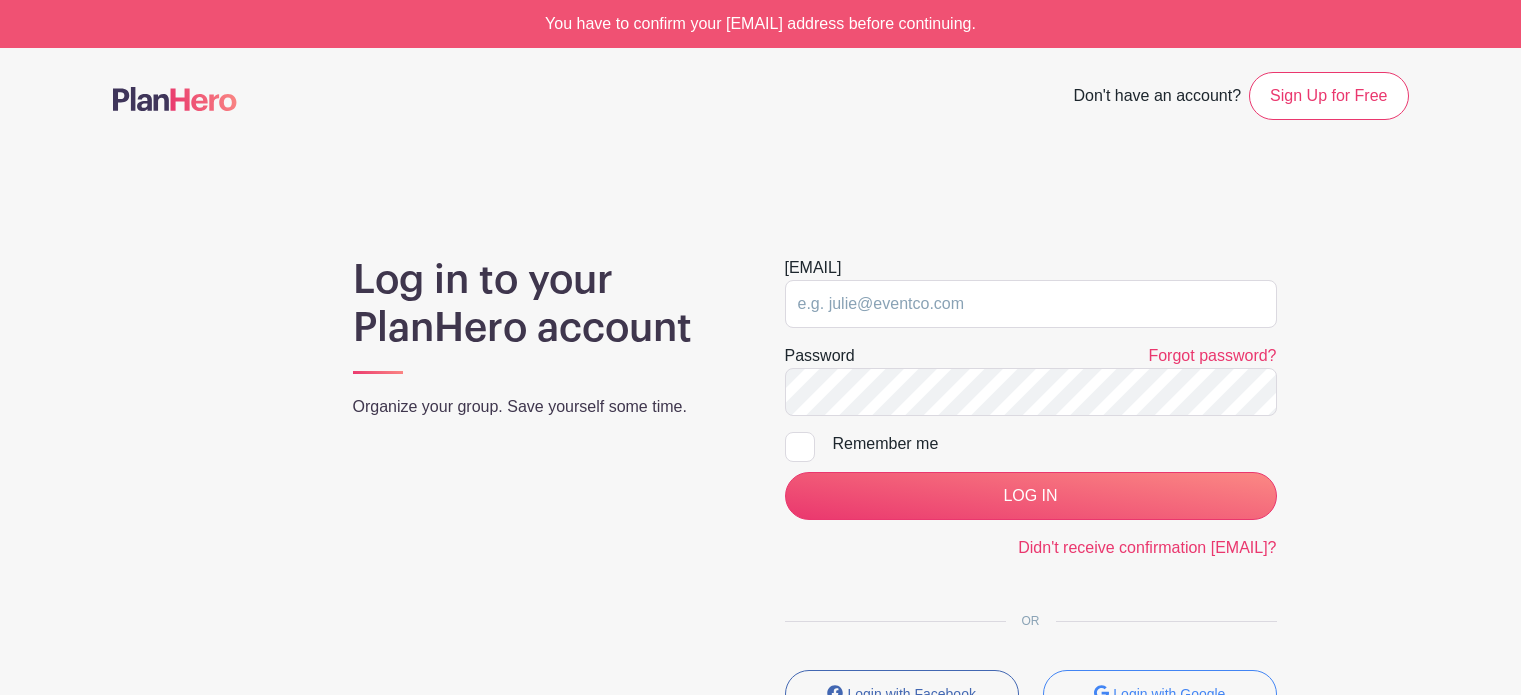 scroll, scrollTop: 0, scrollLeft: 0, axis: both 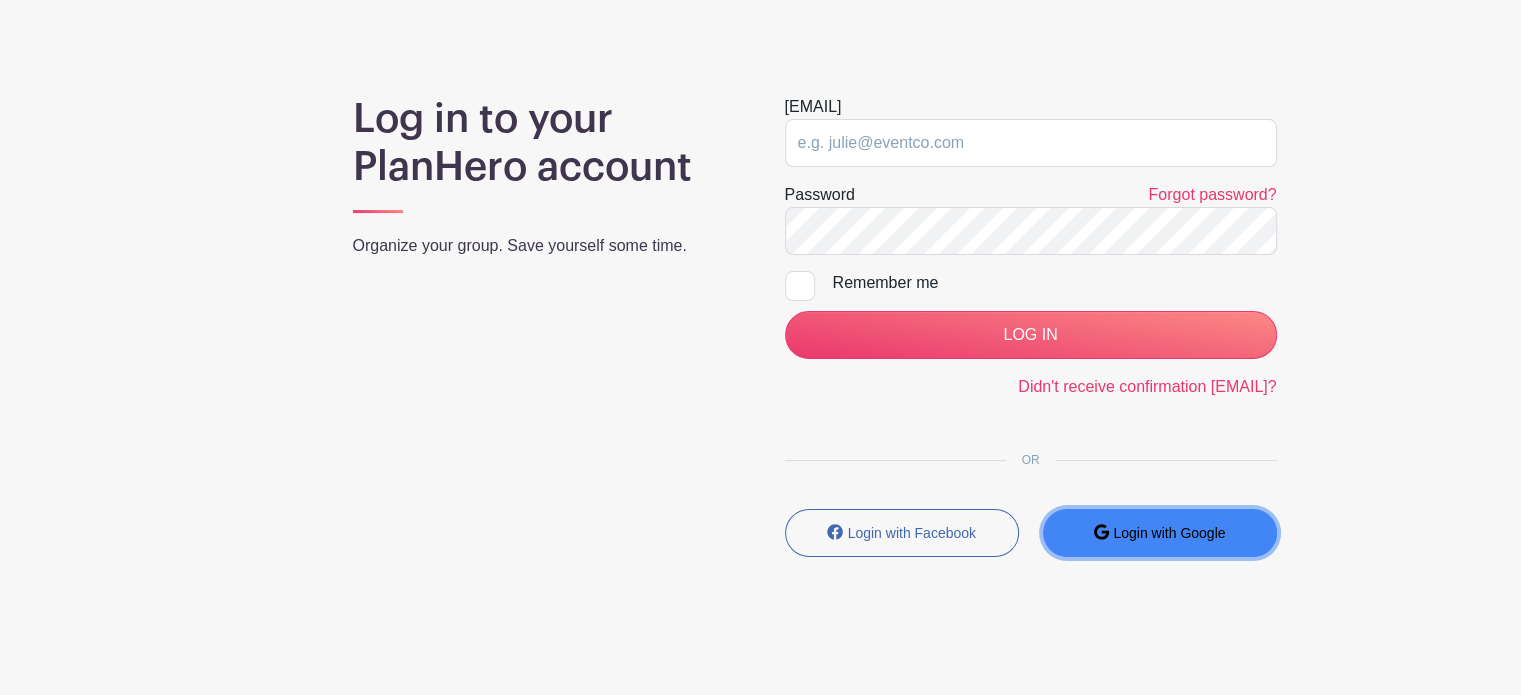 click on "Login with Google" at bounding box center [1169, 533] 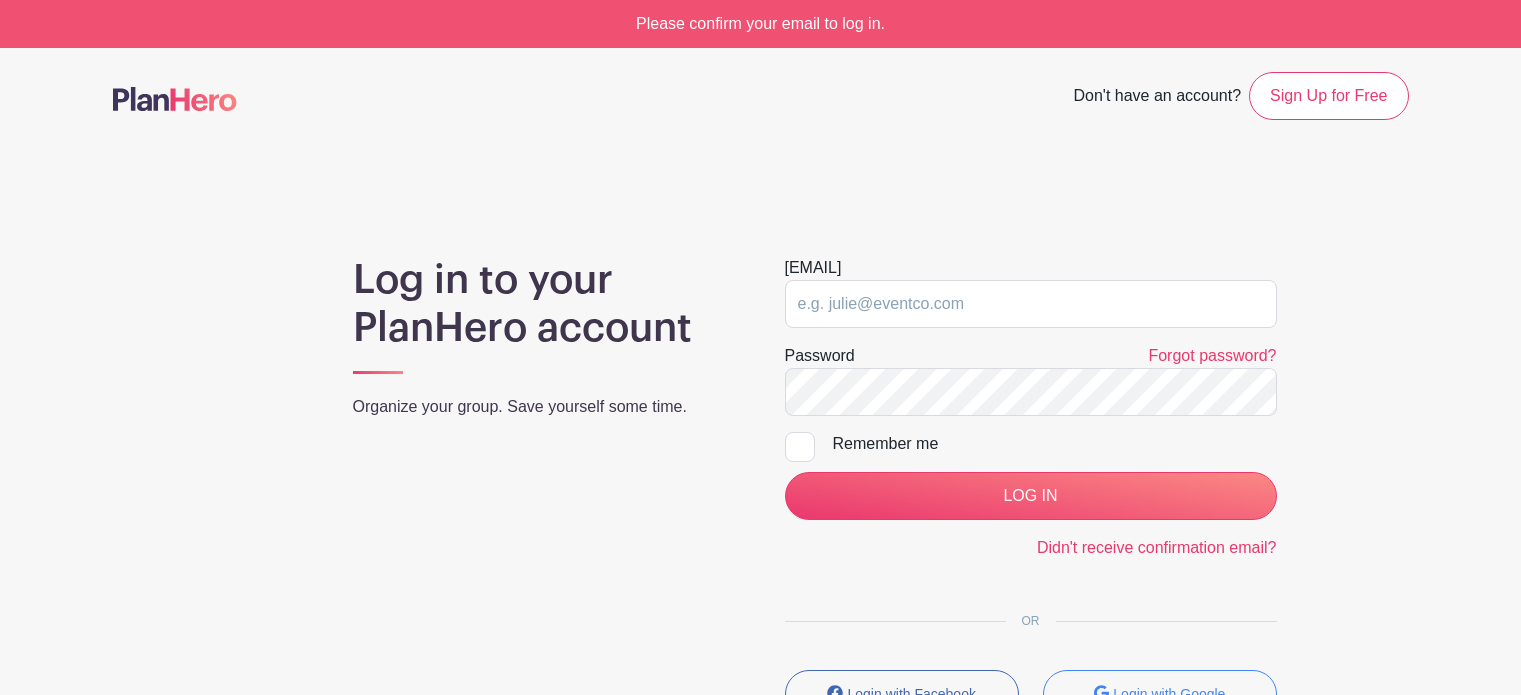 scroll, scrollTop: 0, scrollLeft: 0, axis: both 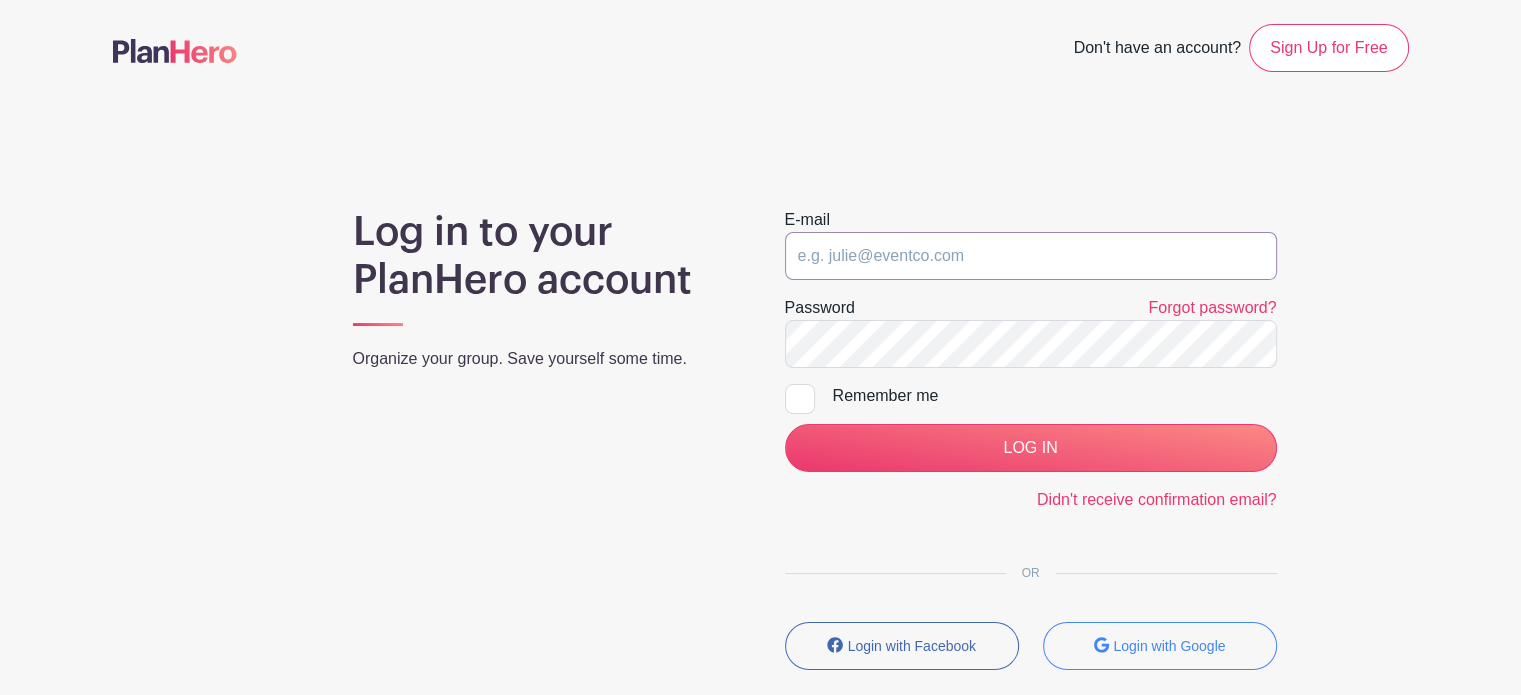 click at bounding box center (1031, 256) 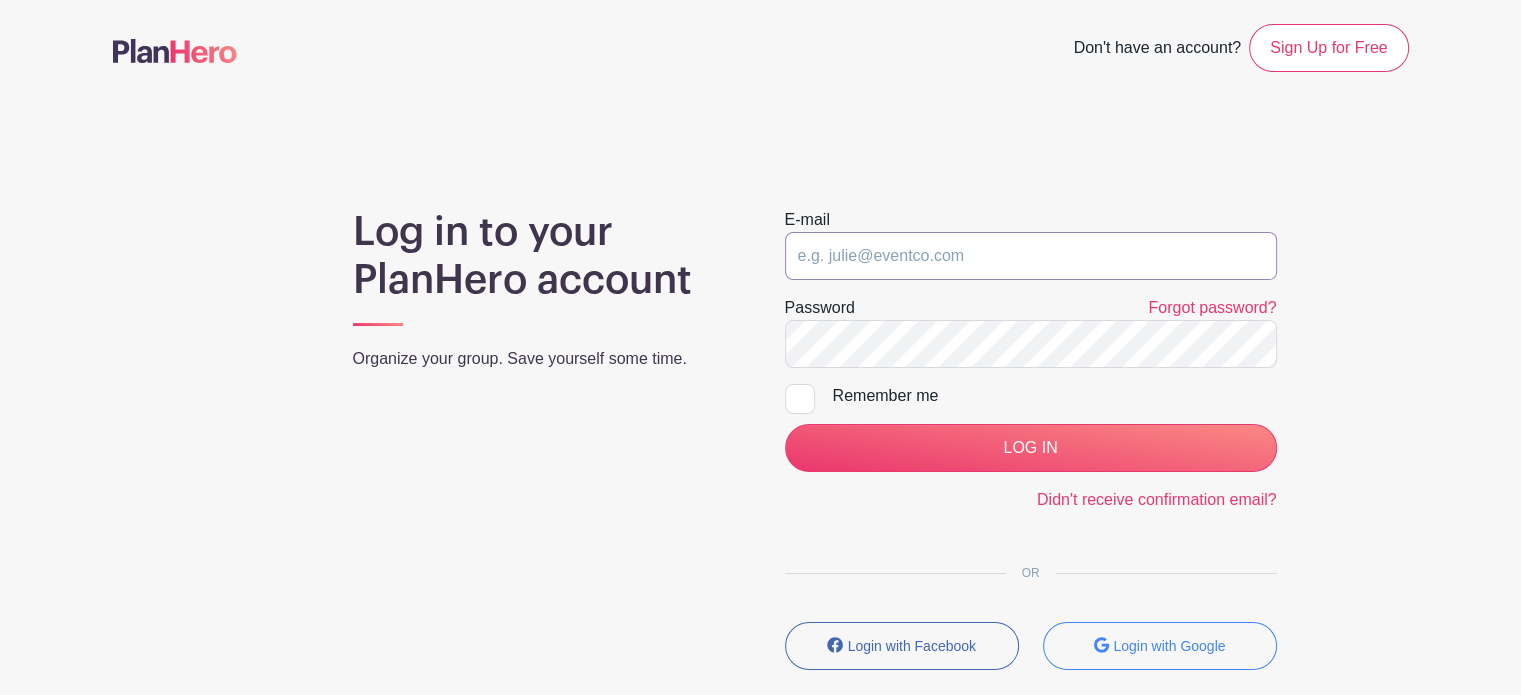 type on "[EMAIL]" 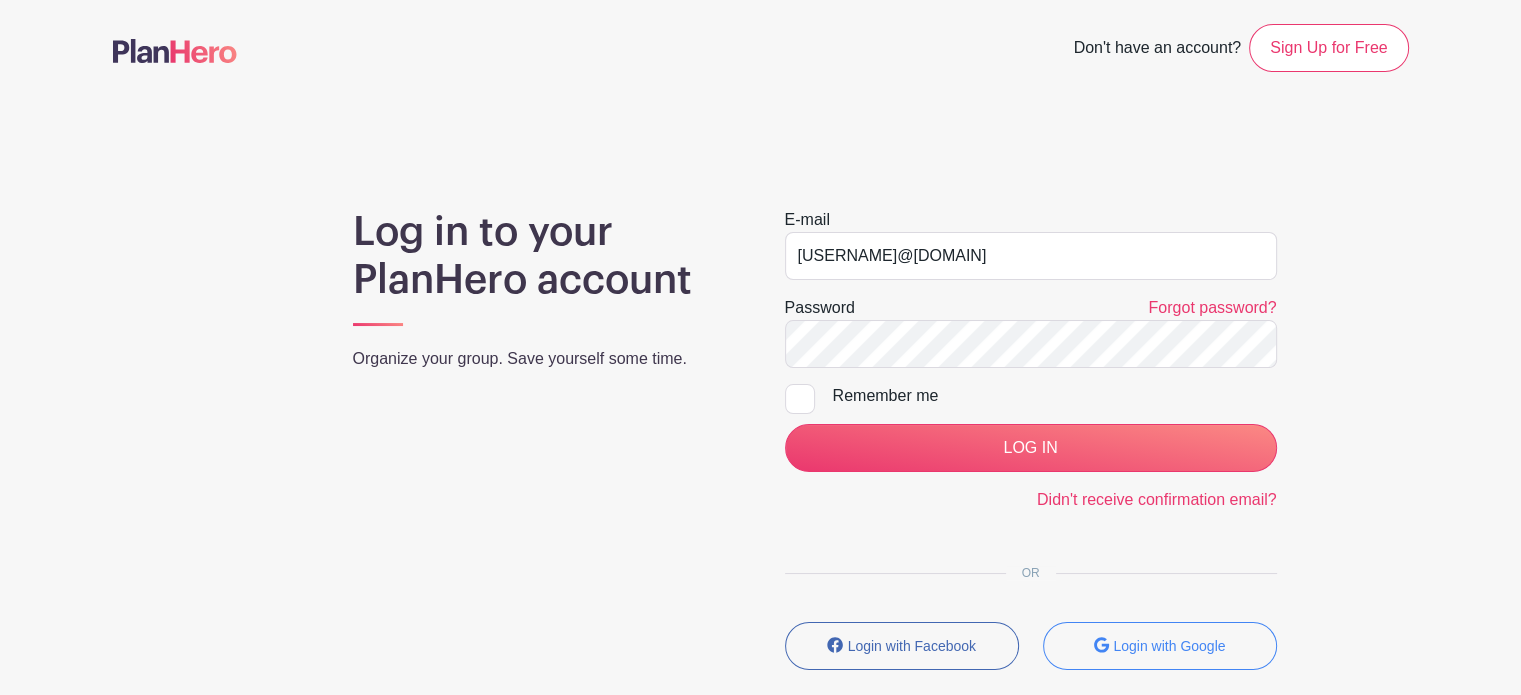 click at bounding box center [800, 399] 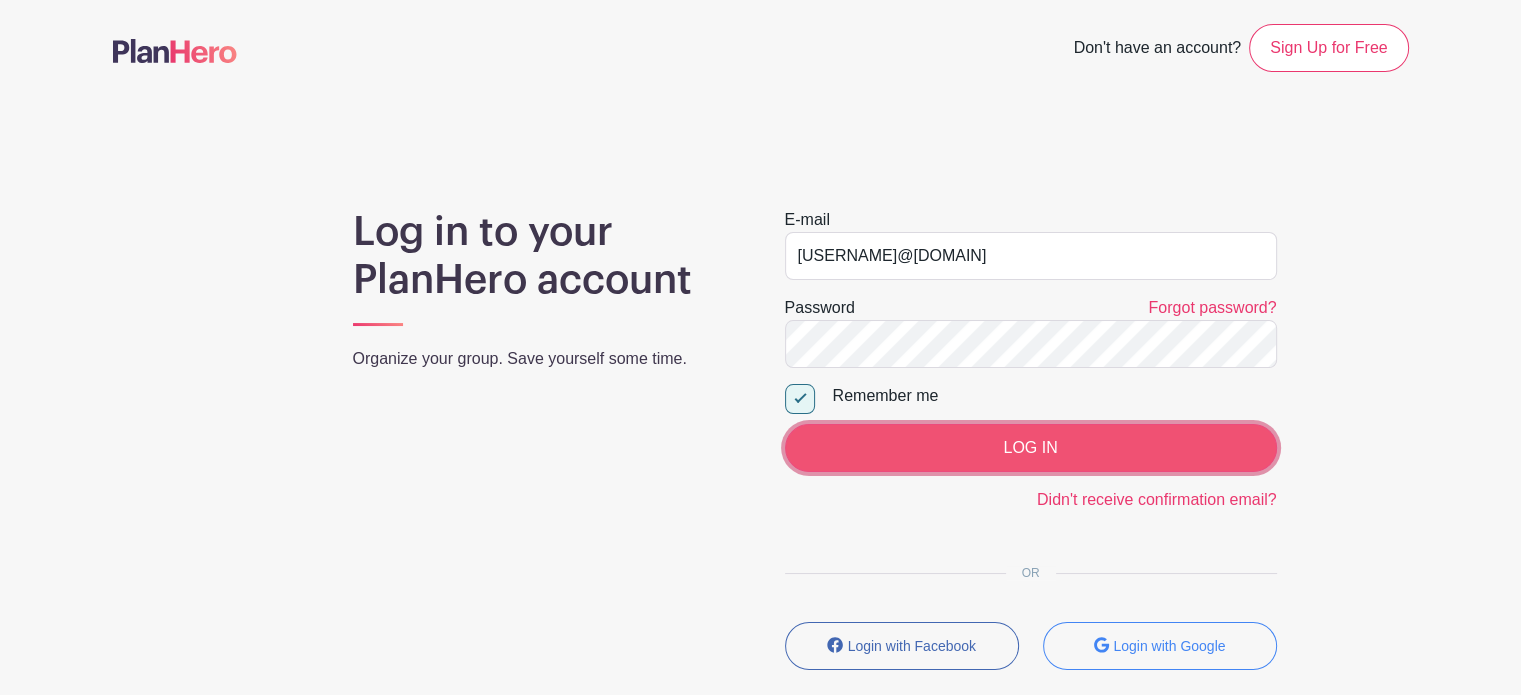 click on "LOG IN" at bounding box center [1031, 448] 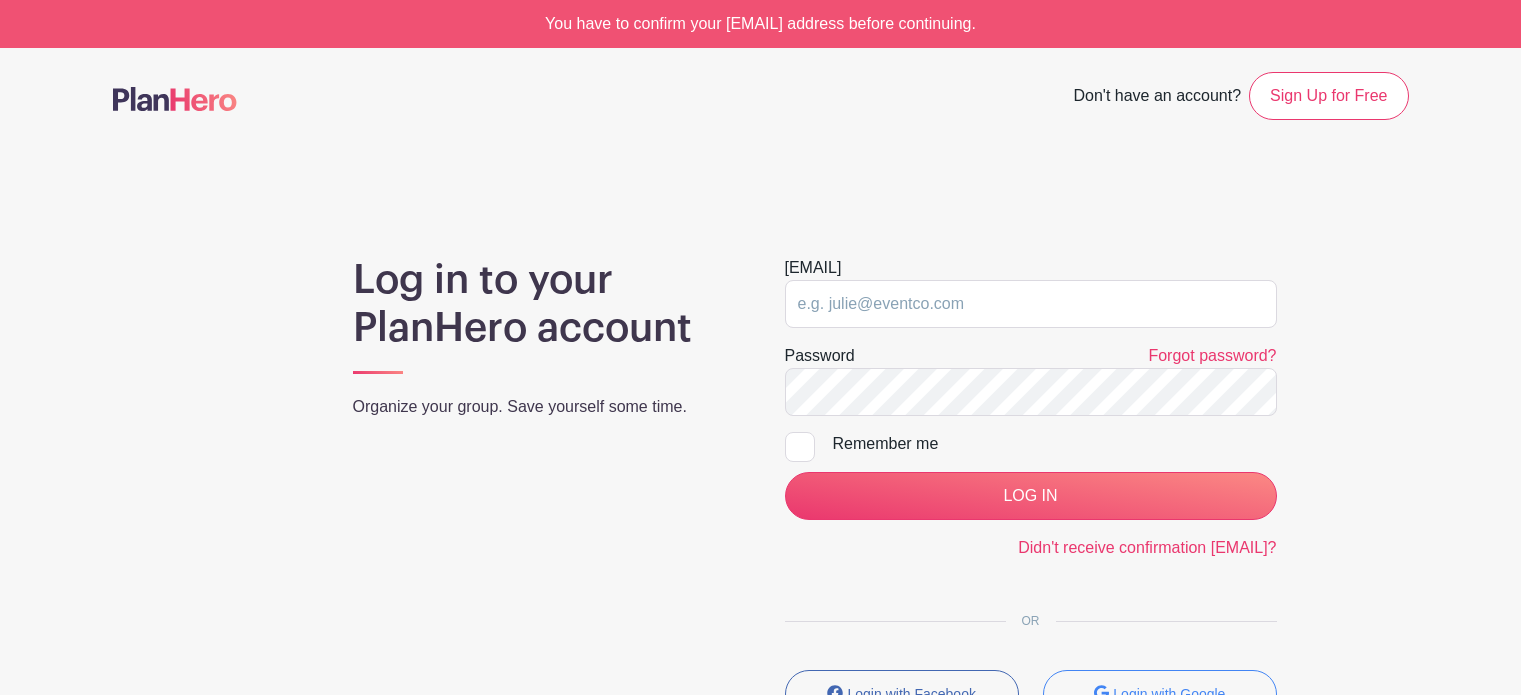 scroll, scrollTop: 0, scrollLeft: 0, axis: both 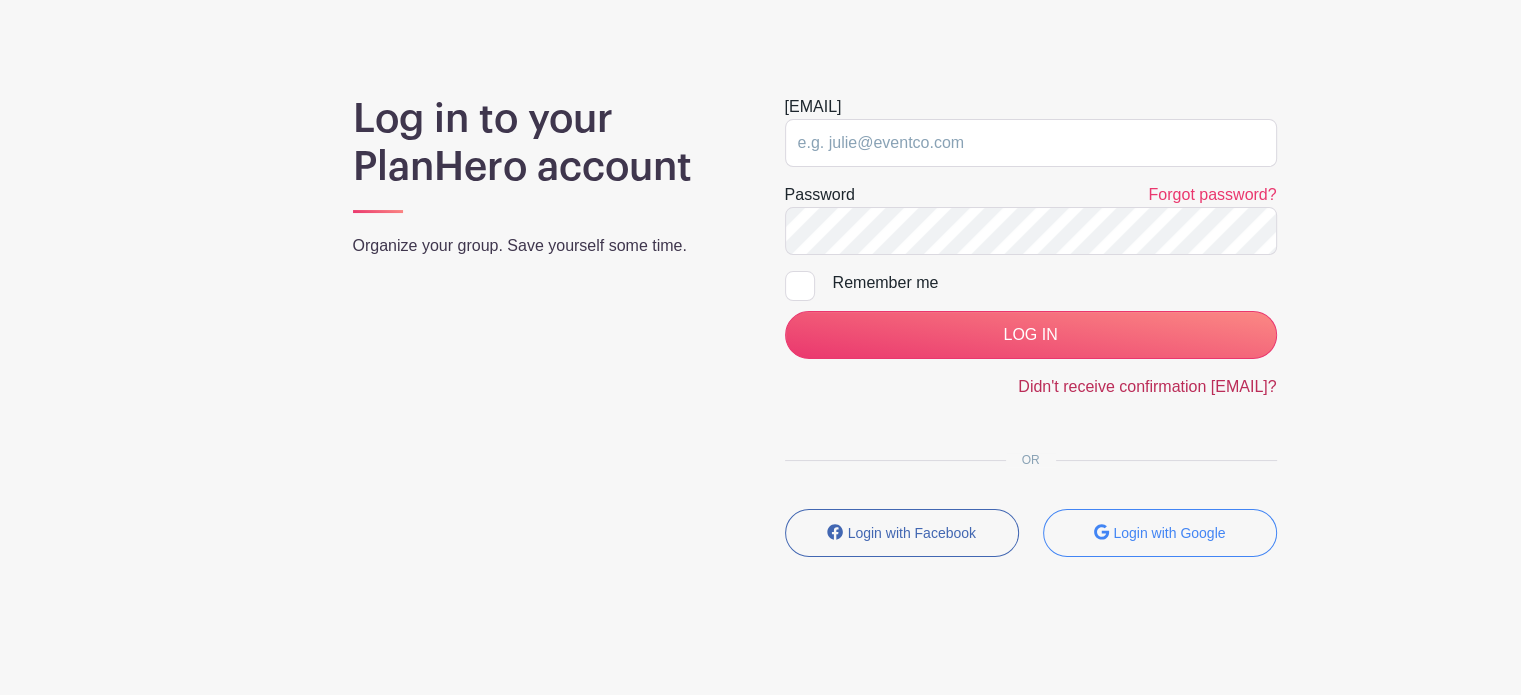 click on "Didn't receive confirmation [EMAIL]?" at bounding box center [1147, 386] 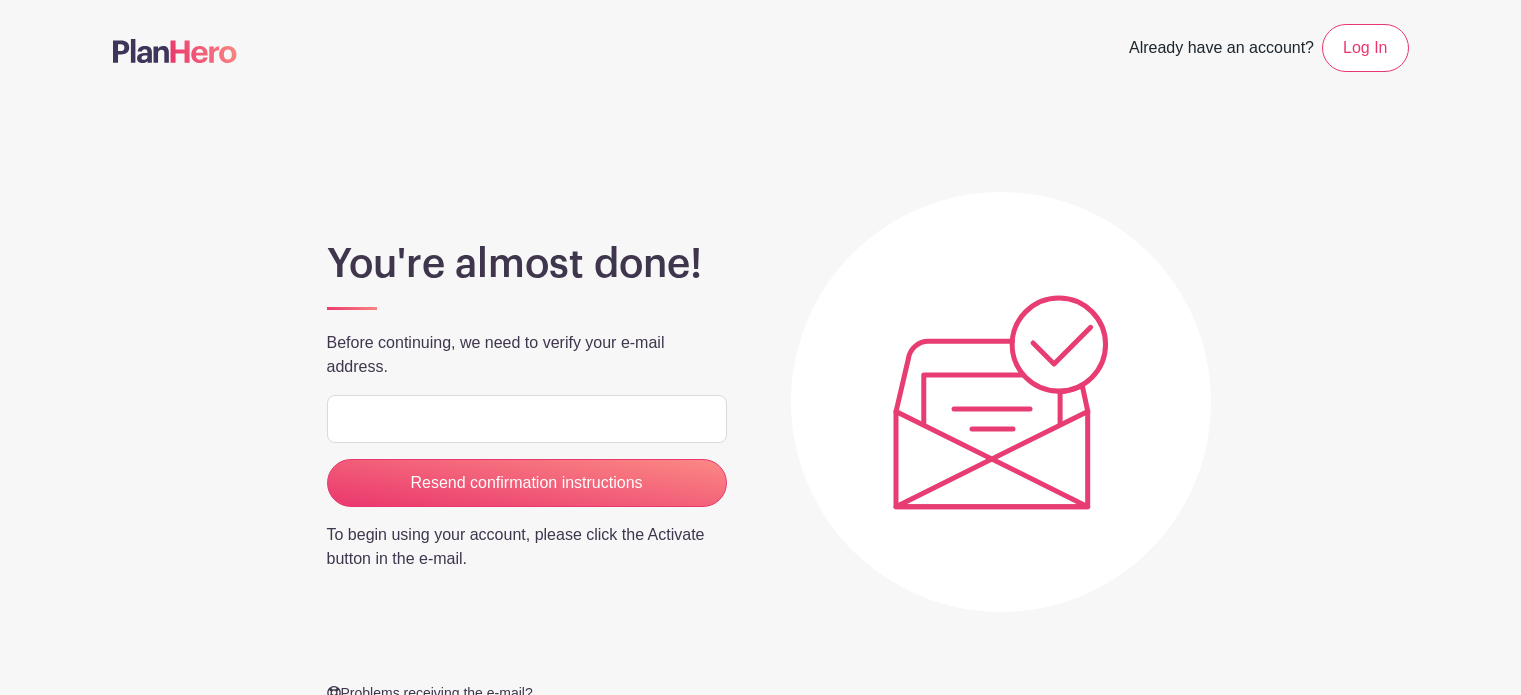 scroll, scrollTop: 0, scrollLeft: 0, axis: both 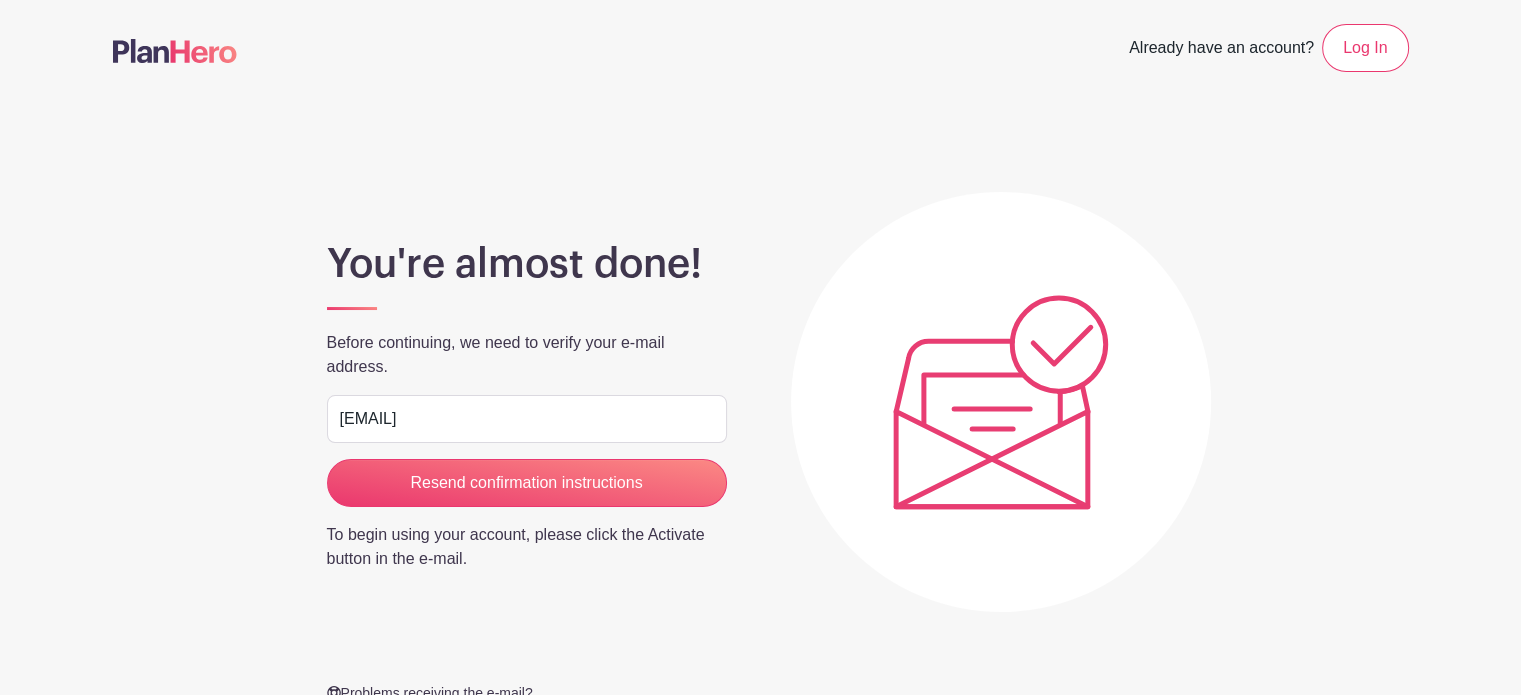 type on "[EMAIL]" 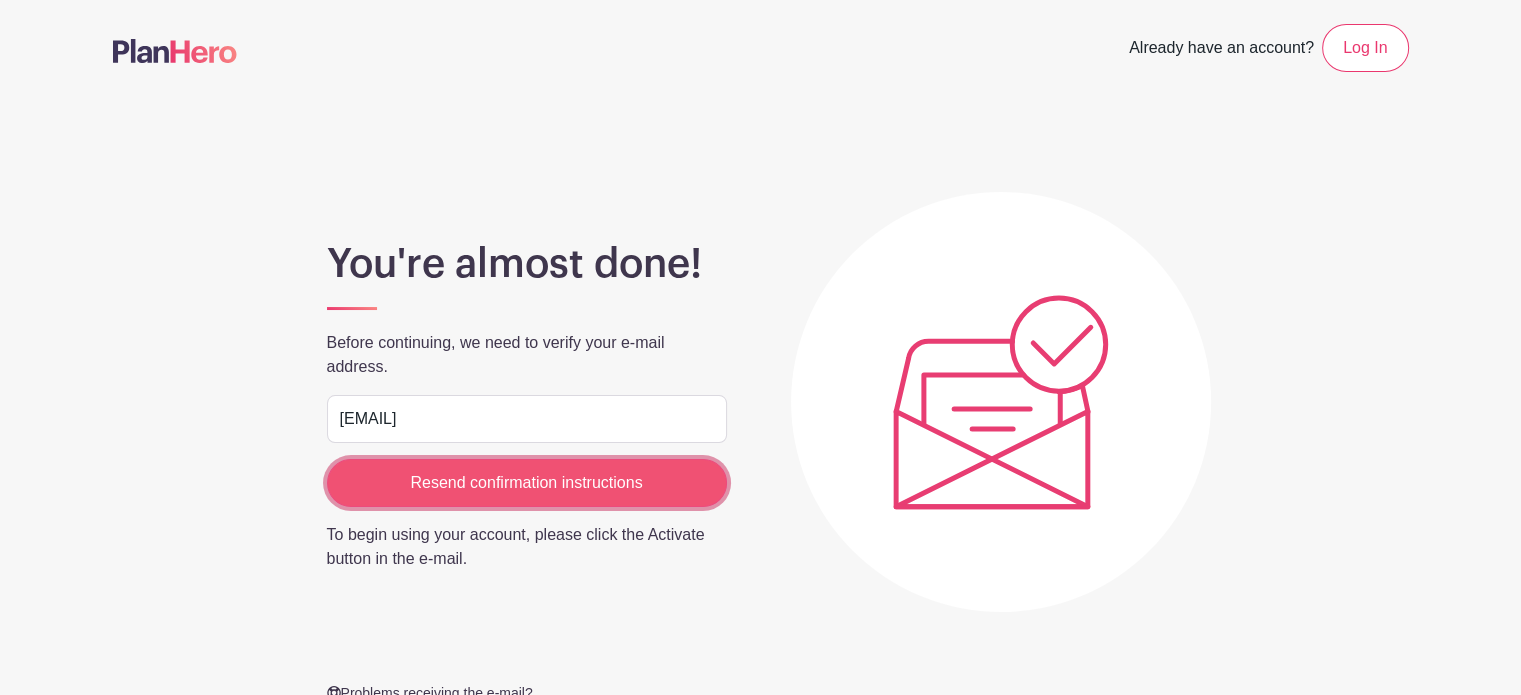 click on "Resend confirmation instructions" at bounding box center (527, 483) 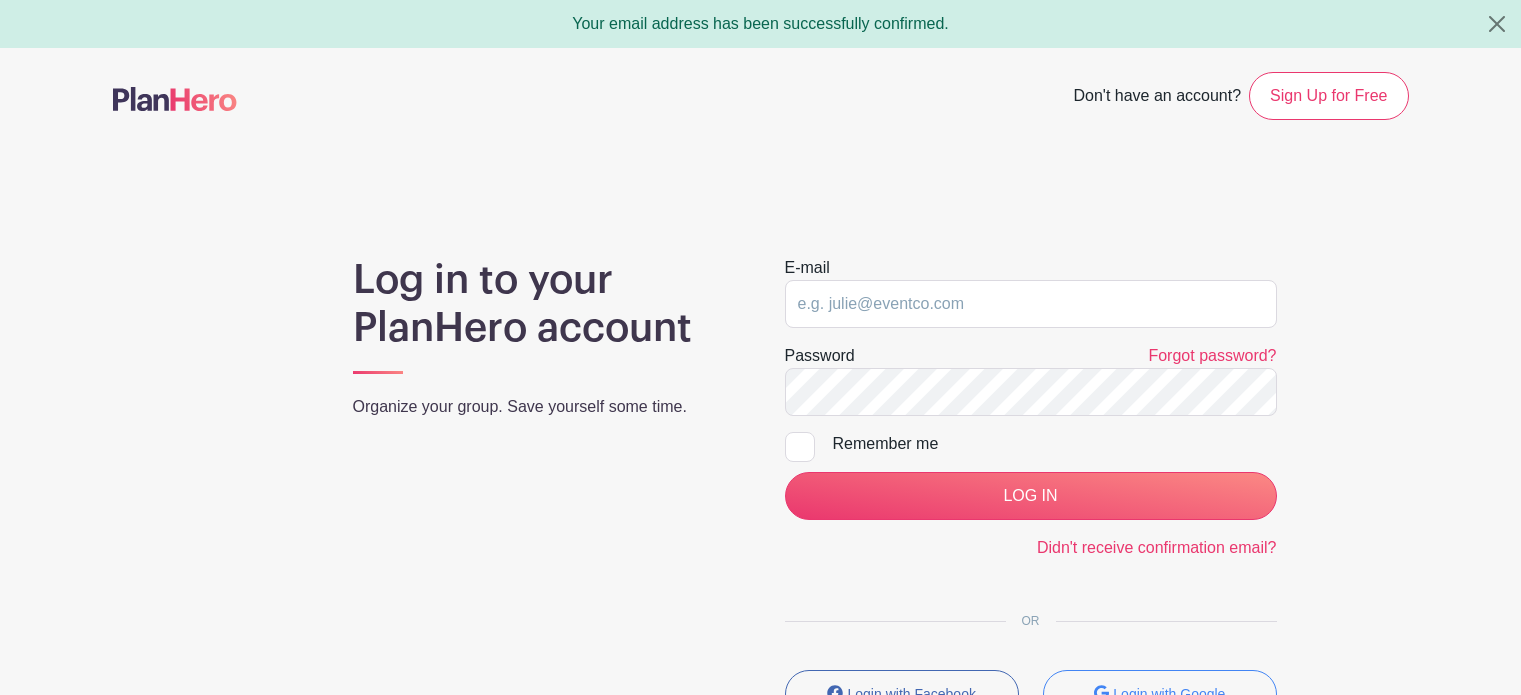 scroll, scrollTop: 0, scrollLeft: 0, axis: both 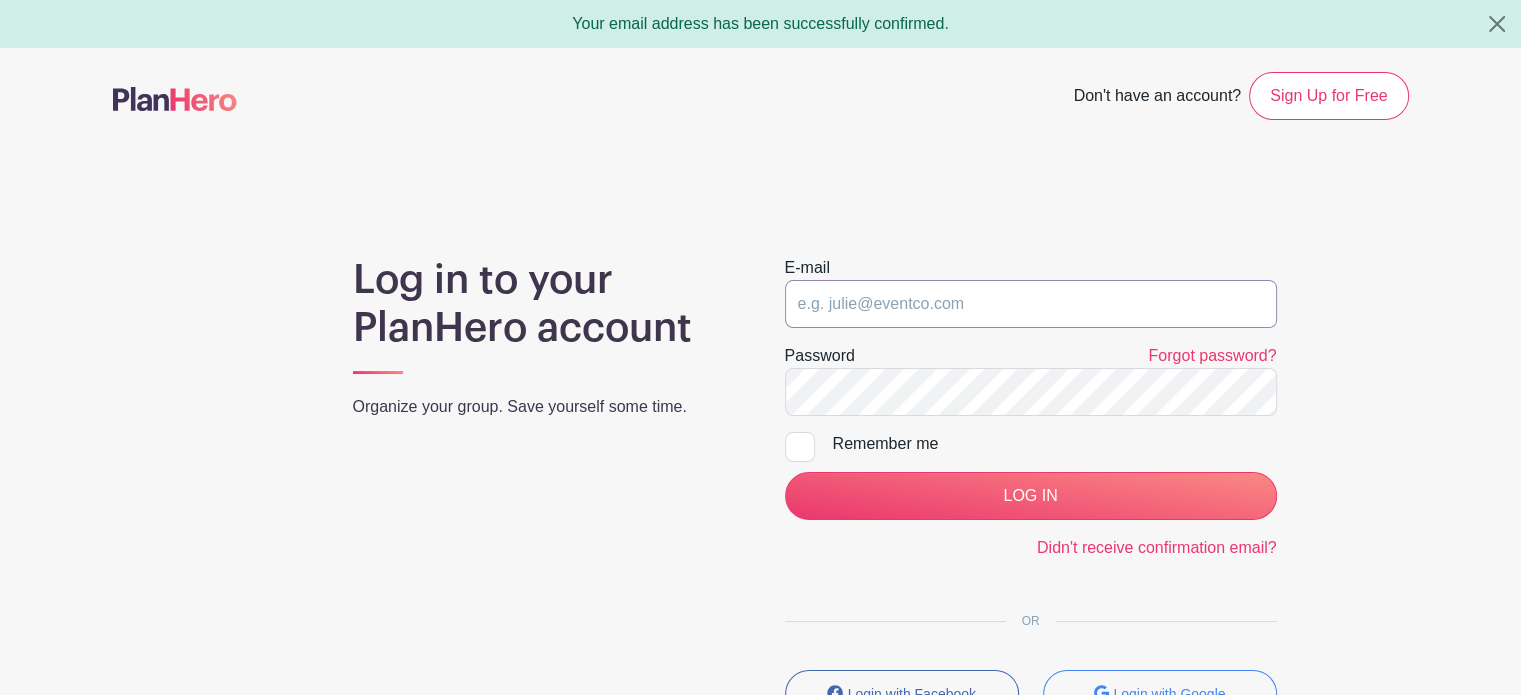 click at bounding box center (1031, 304) 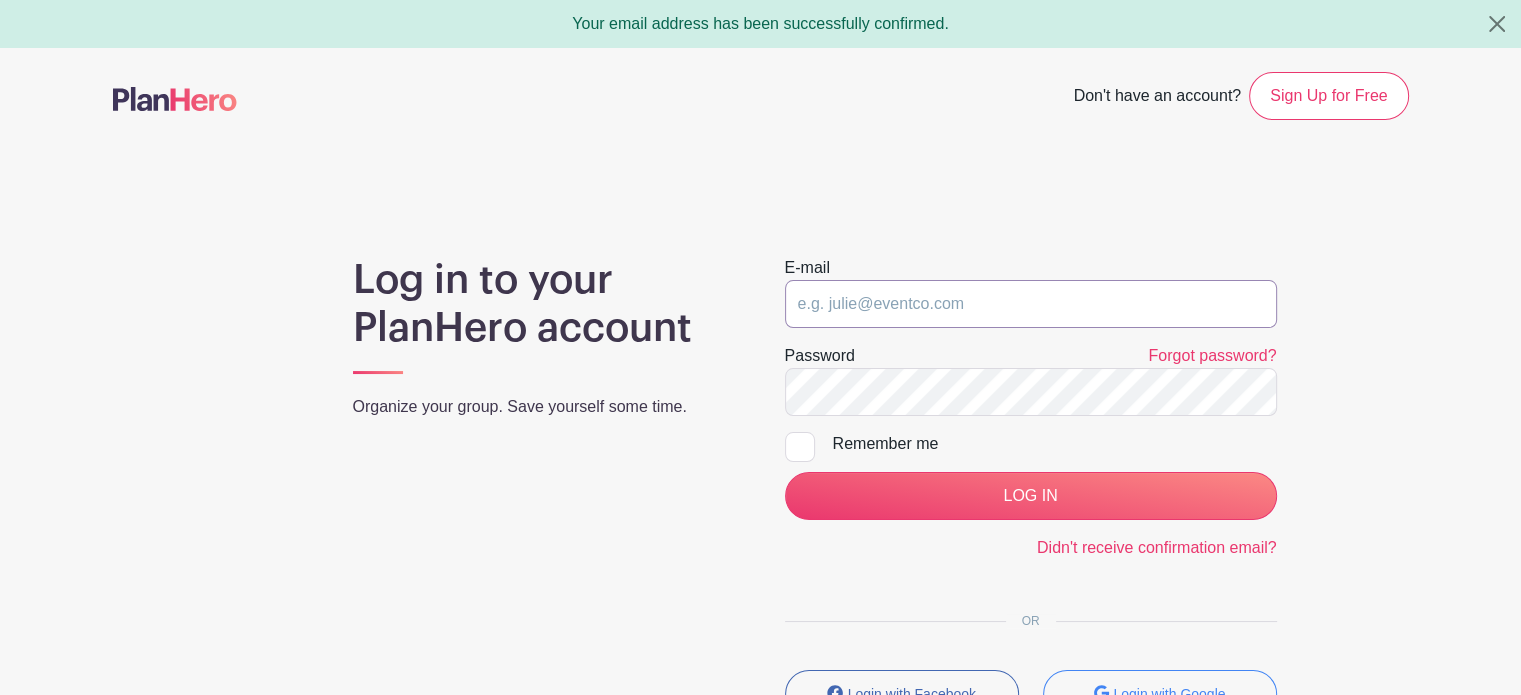 type on "takoboi2020@gmail.com" 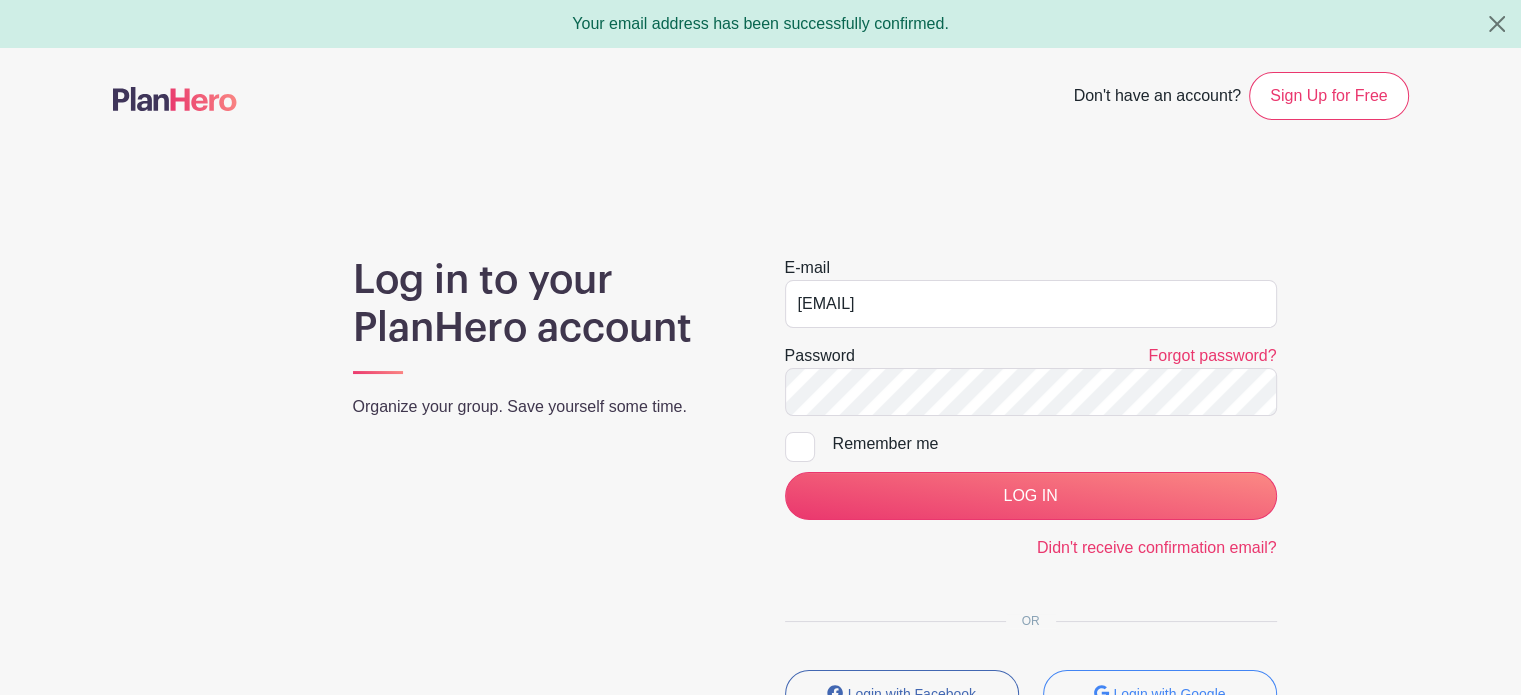 click at bounding box center [800, 447] 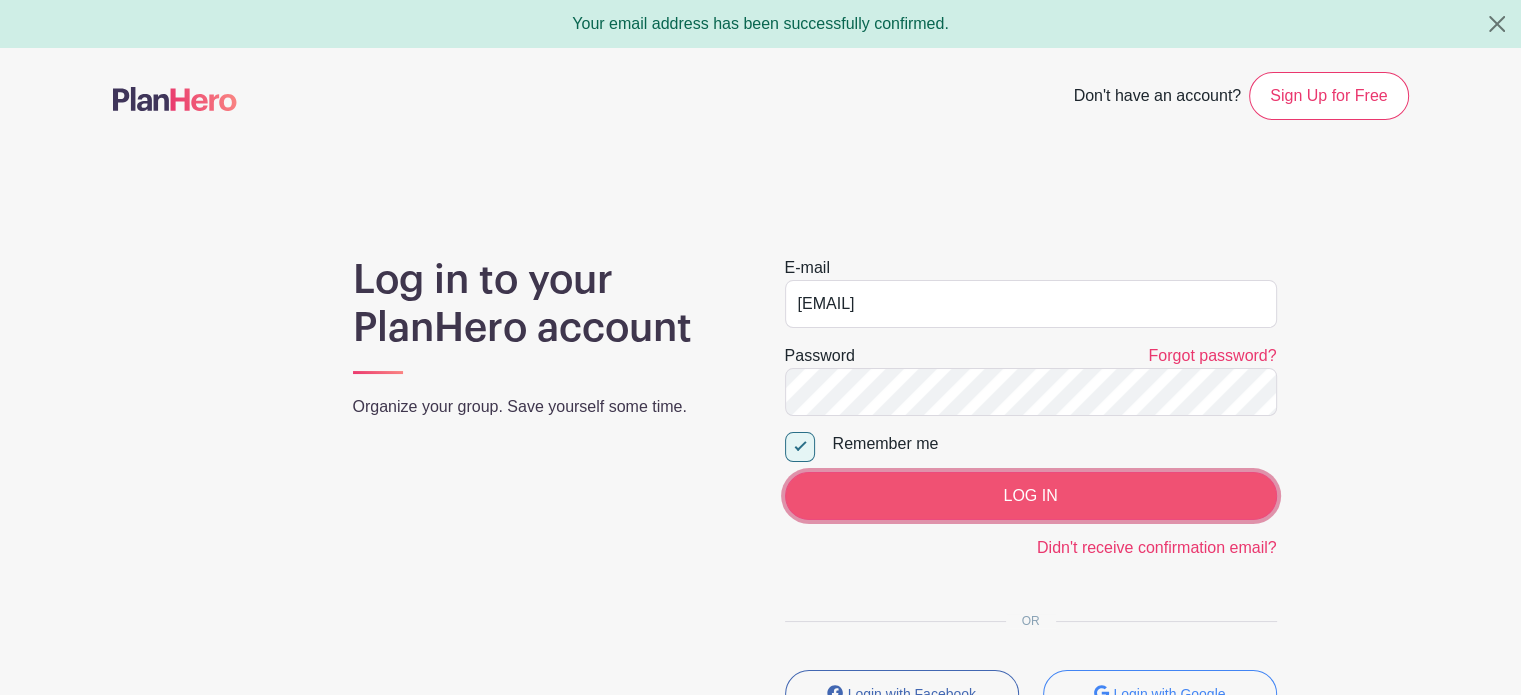 click on "LOG IN" at bounding box center [1031, 496] 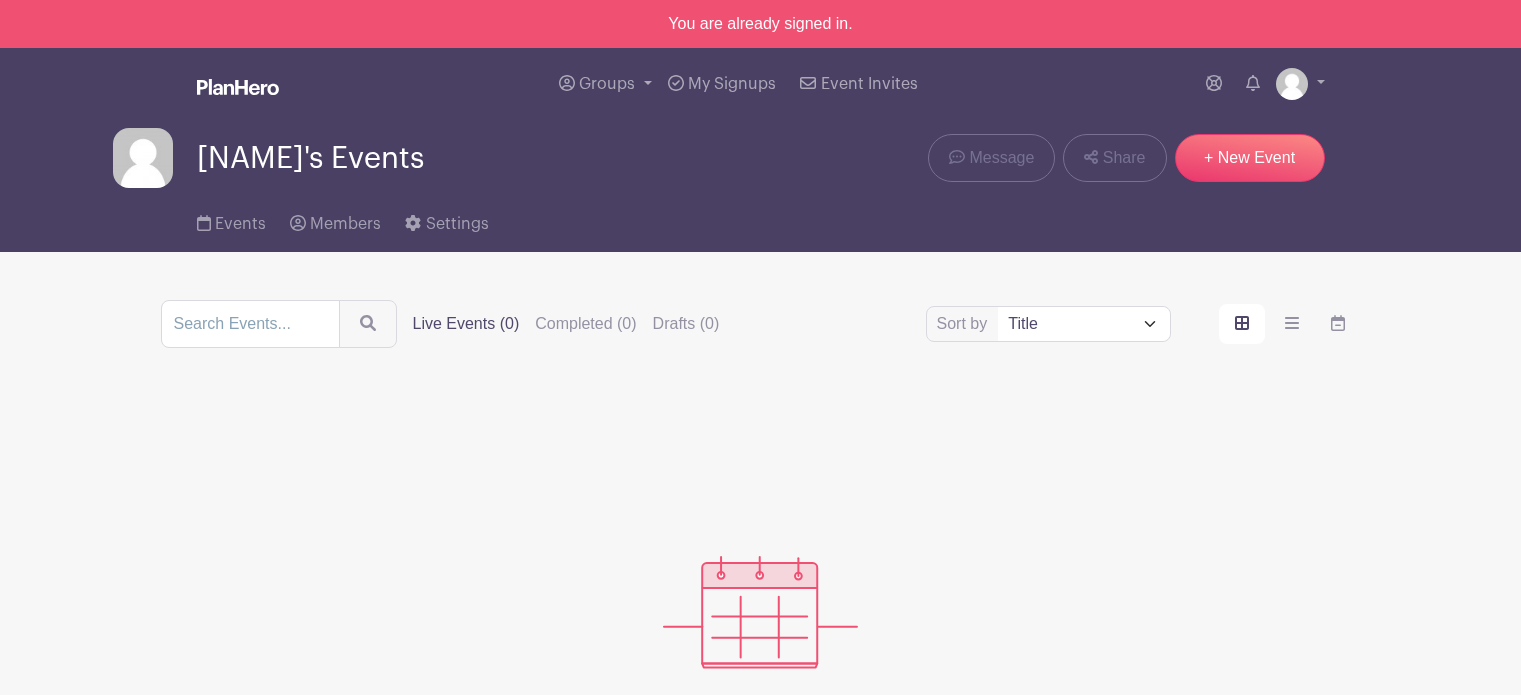 scroll, scrollTop: 0, scrollLeft: 0, axis: both 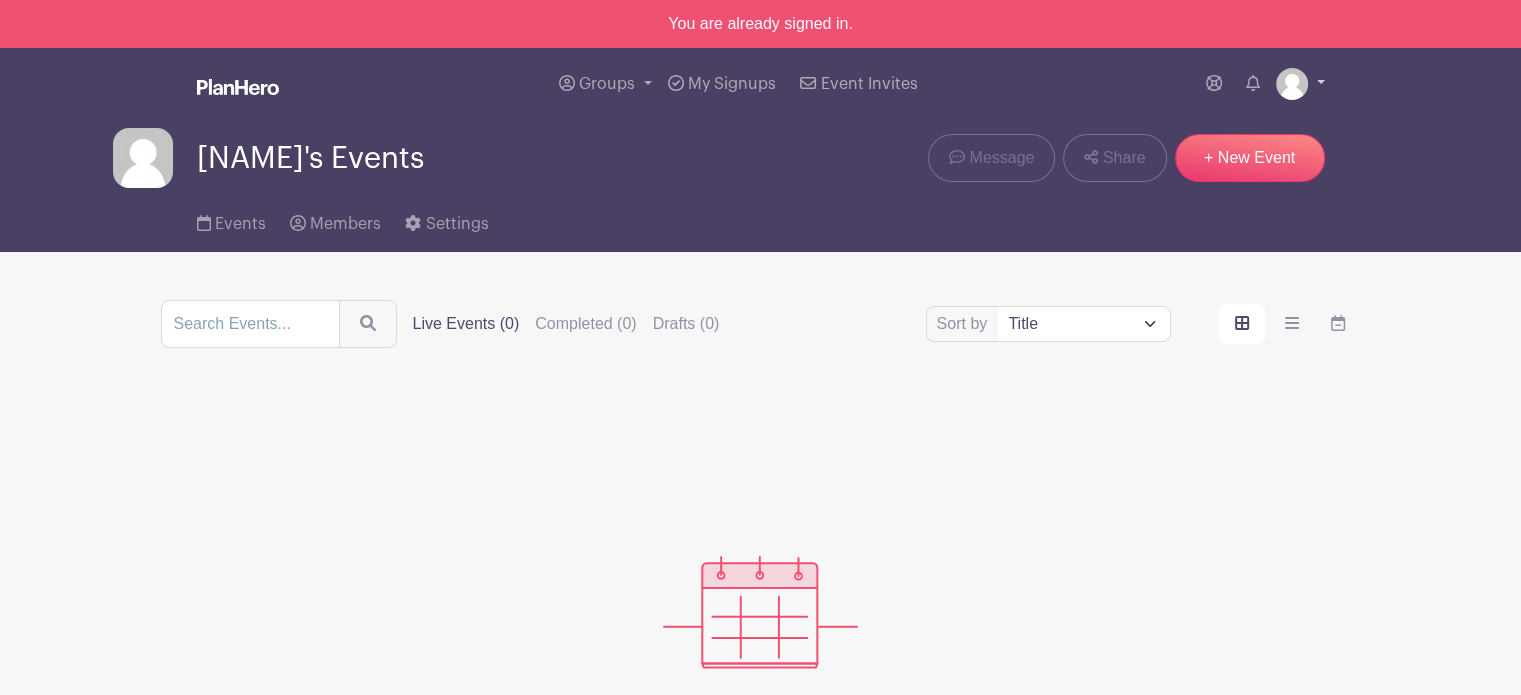 click at bounding box center [1300, 84] 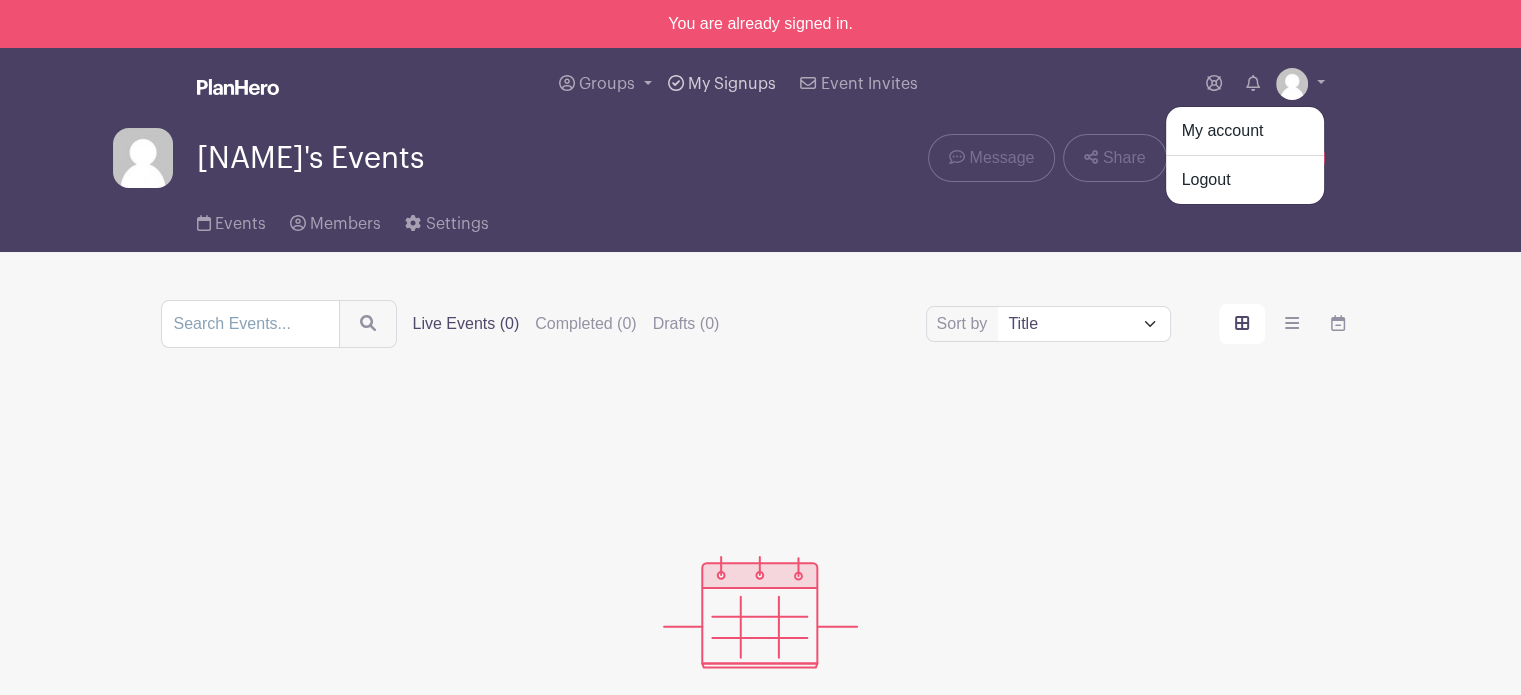 click on "My Signups" at bounding box center (722, 84) 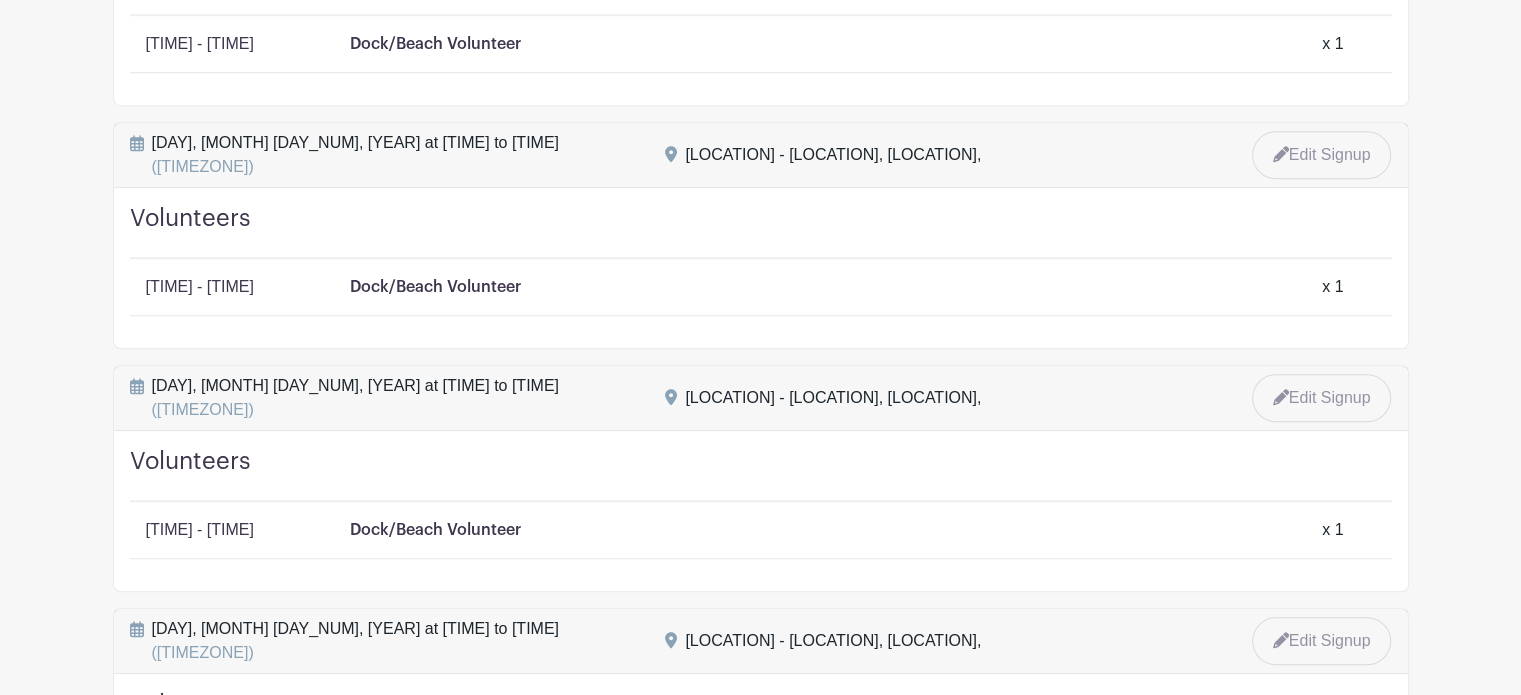 scroll, scrollTop: 1998, scrollLeft: 0, axis: vertical 